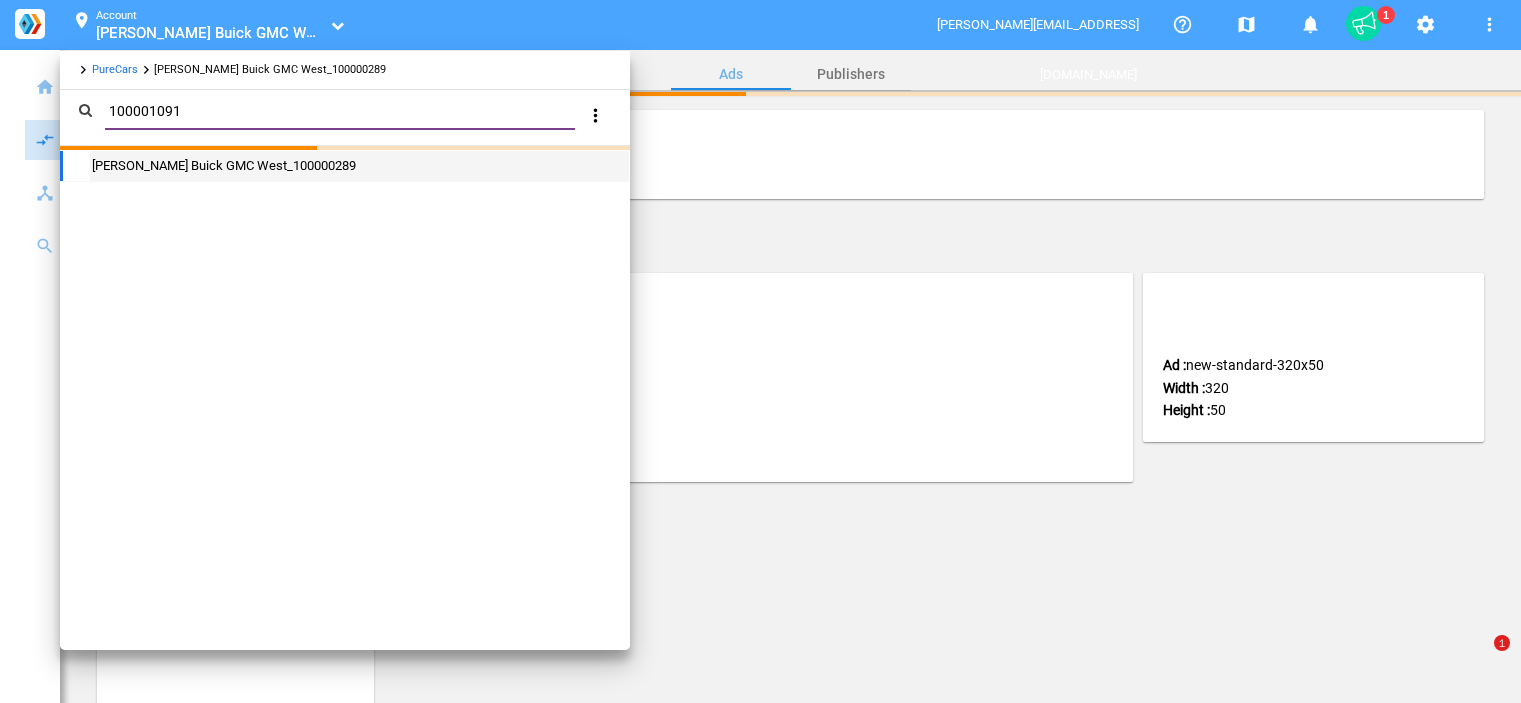 scroll, scrollTop: 0, scrollLeft: 0, axis: both 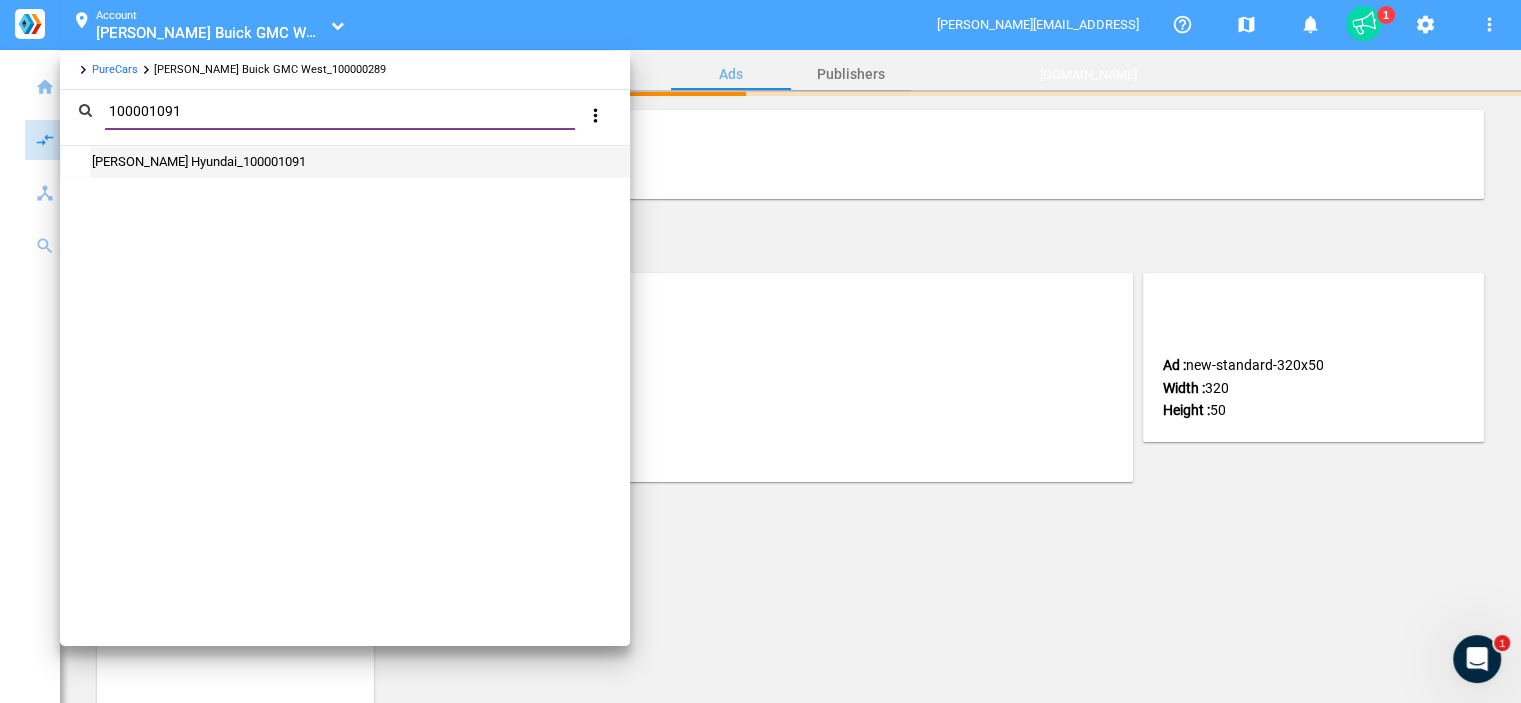 type on "100001091" 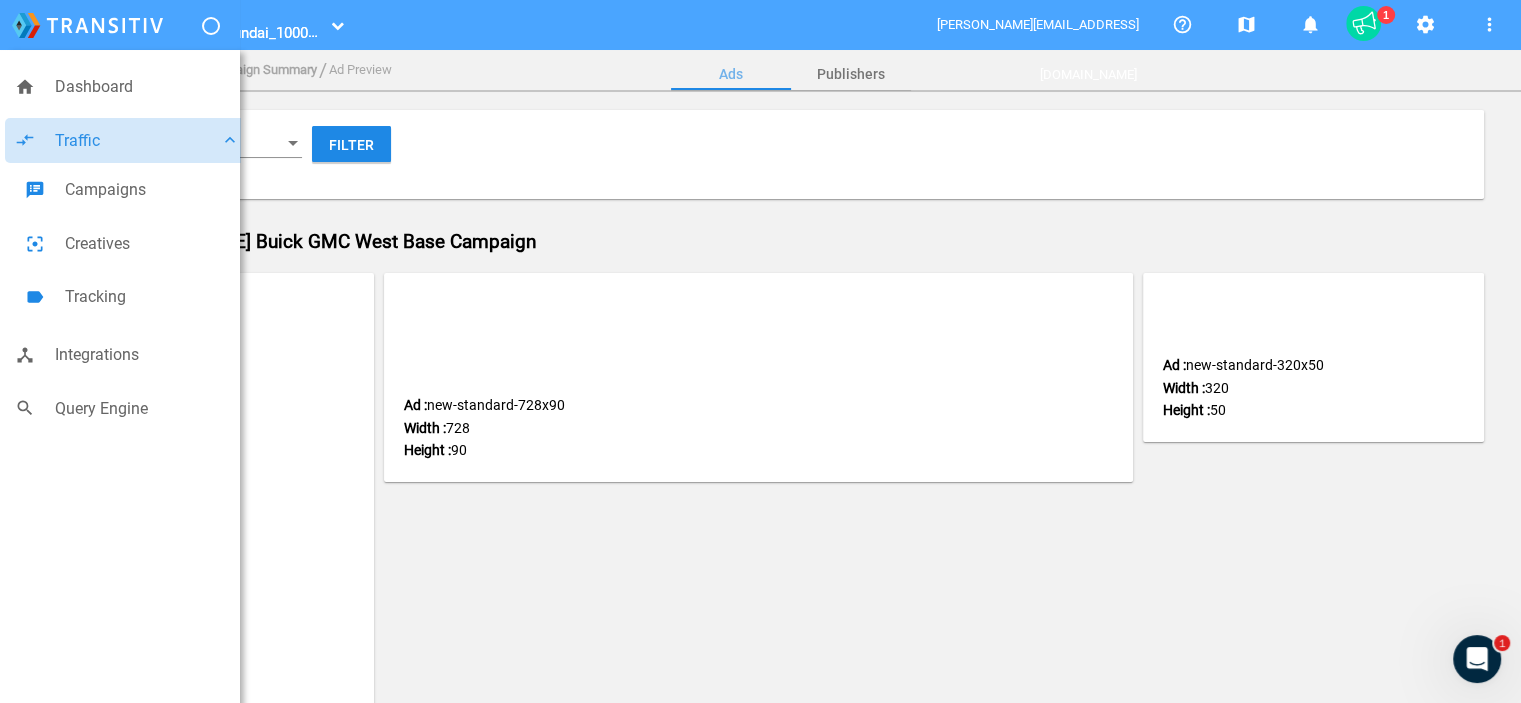click on "filter_center_focus Creatives" 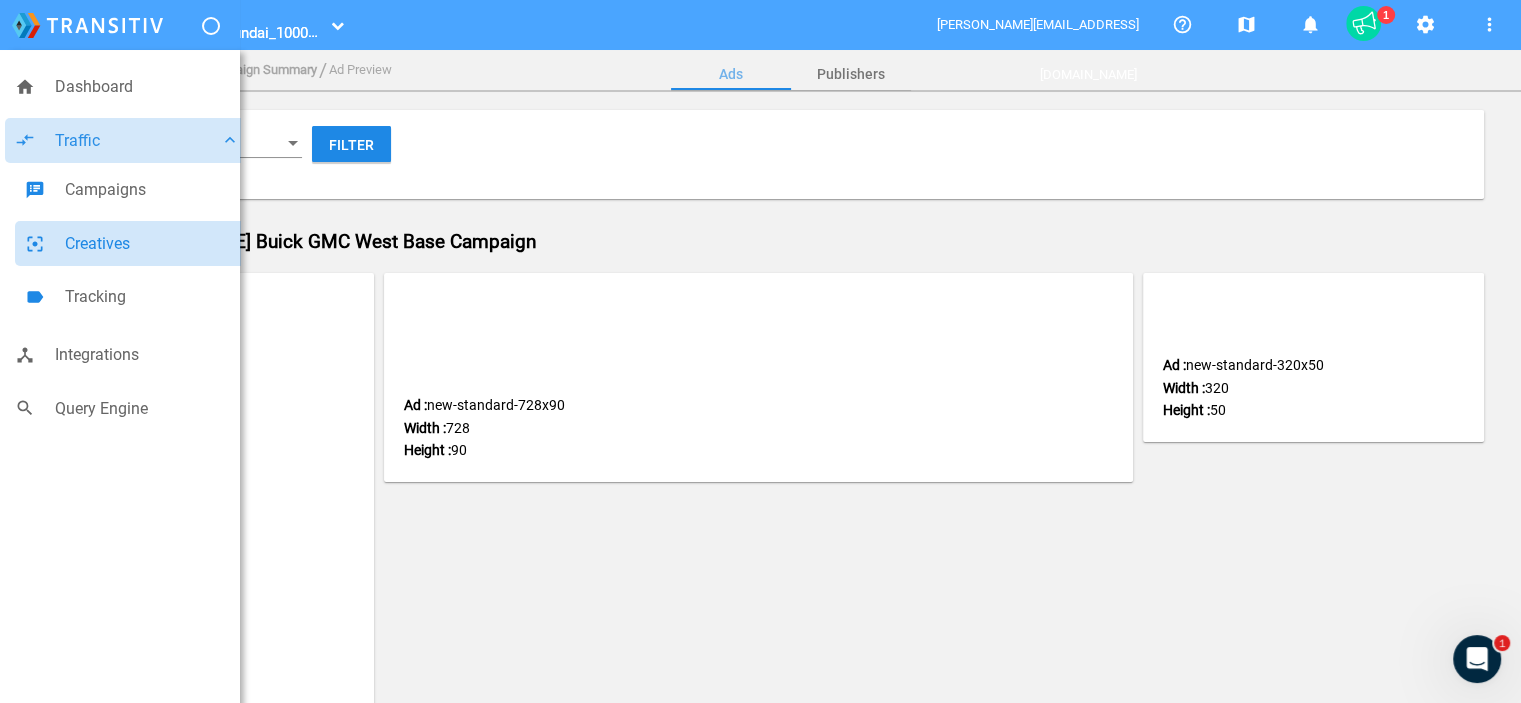 click on "Creatives" at bounding box center [152, 244] 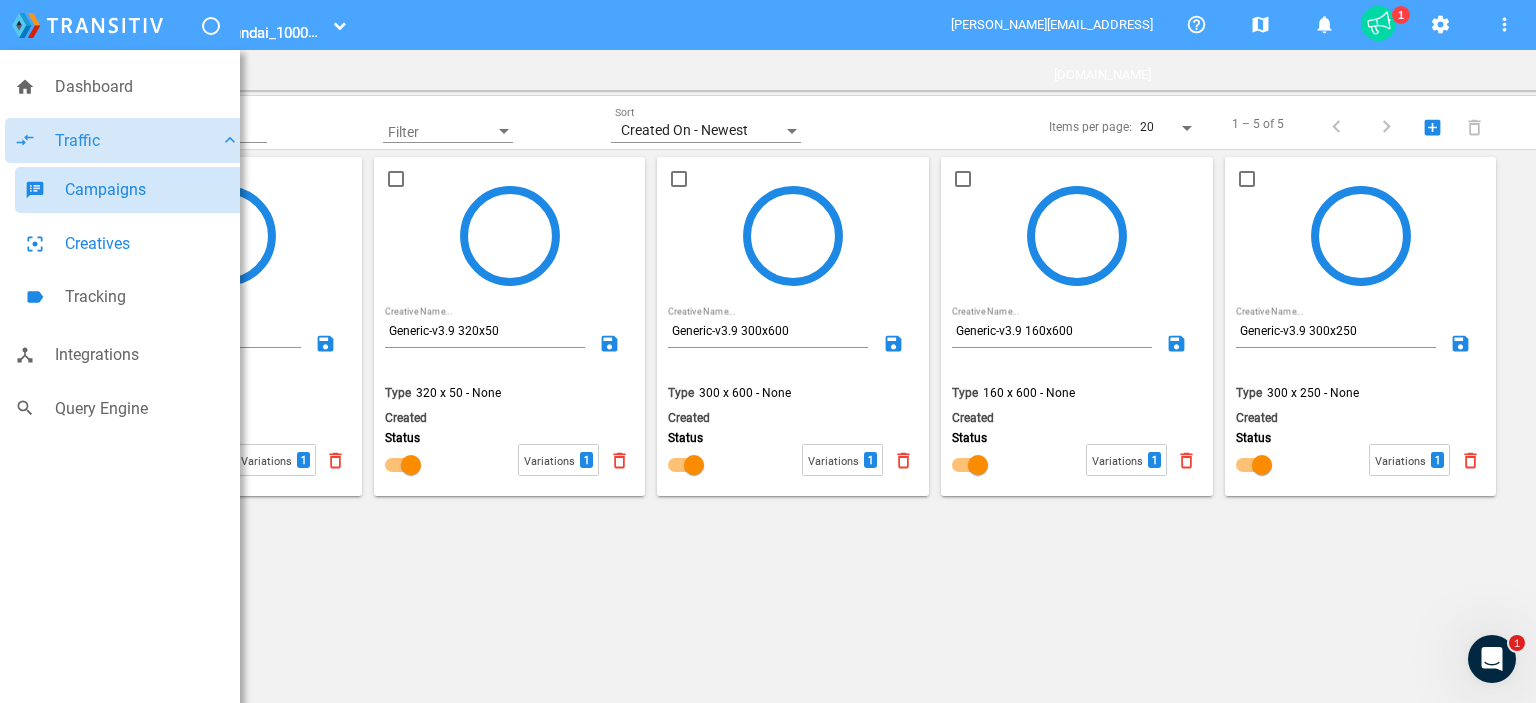 click on "Campaigns" at bounding box center [152, 190] 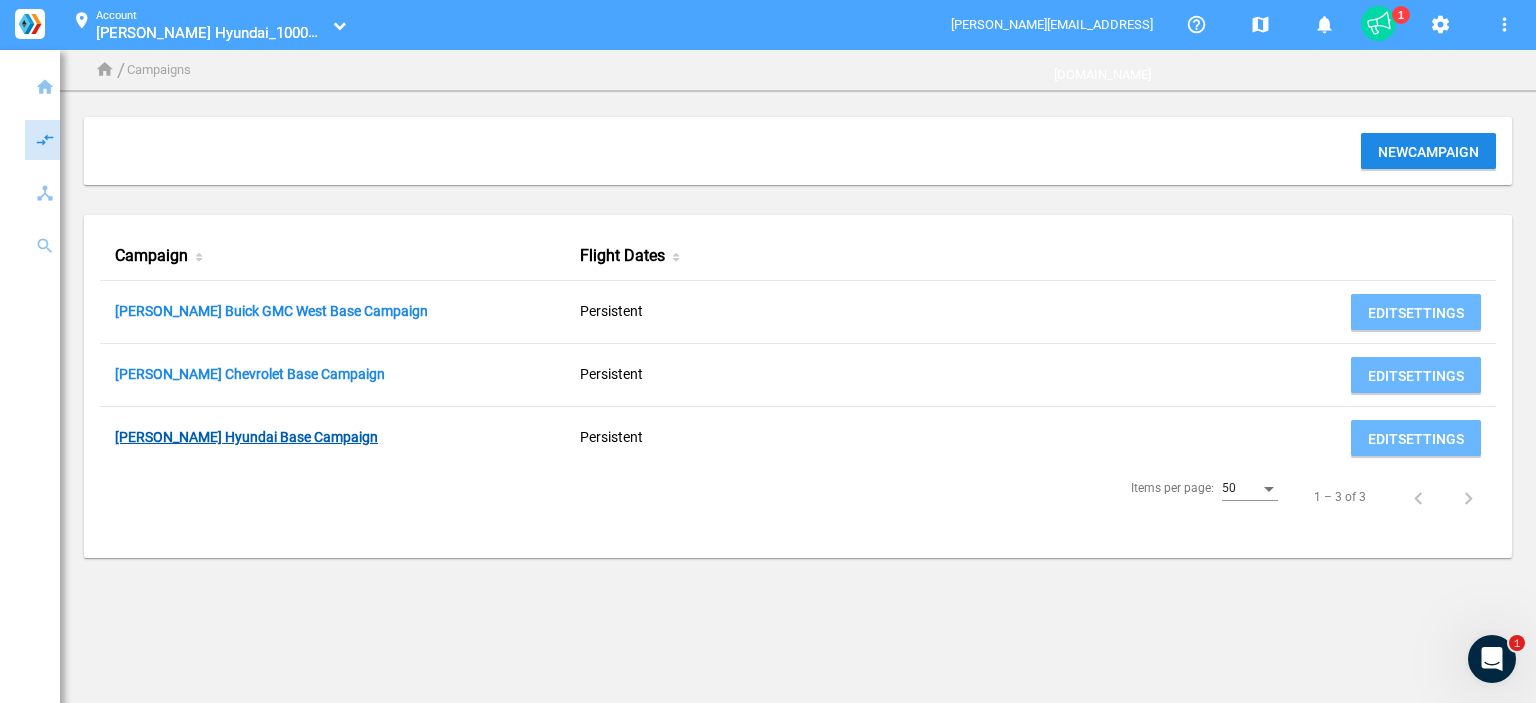 click on "Thomas Cumberland Hyundai Base Campaign" 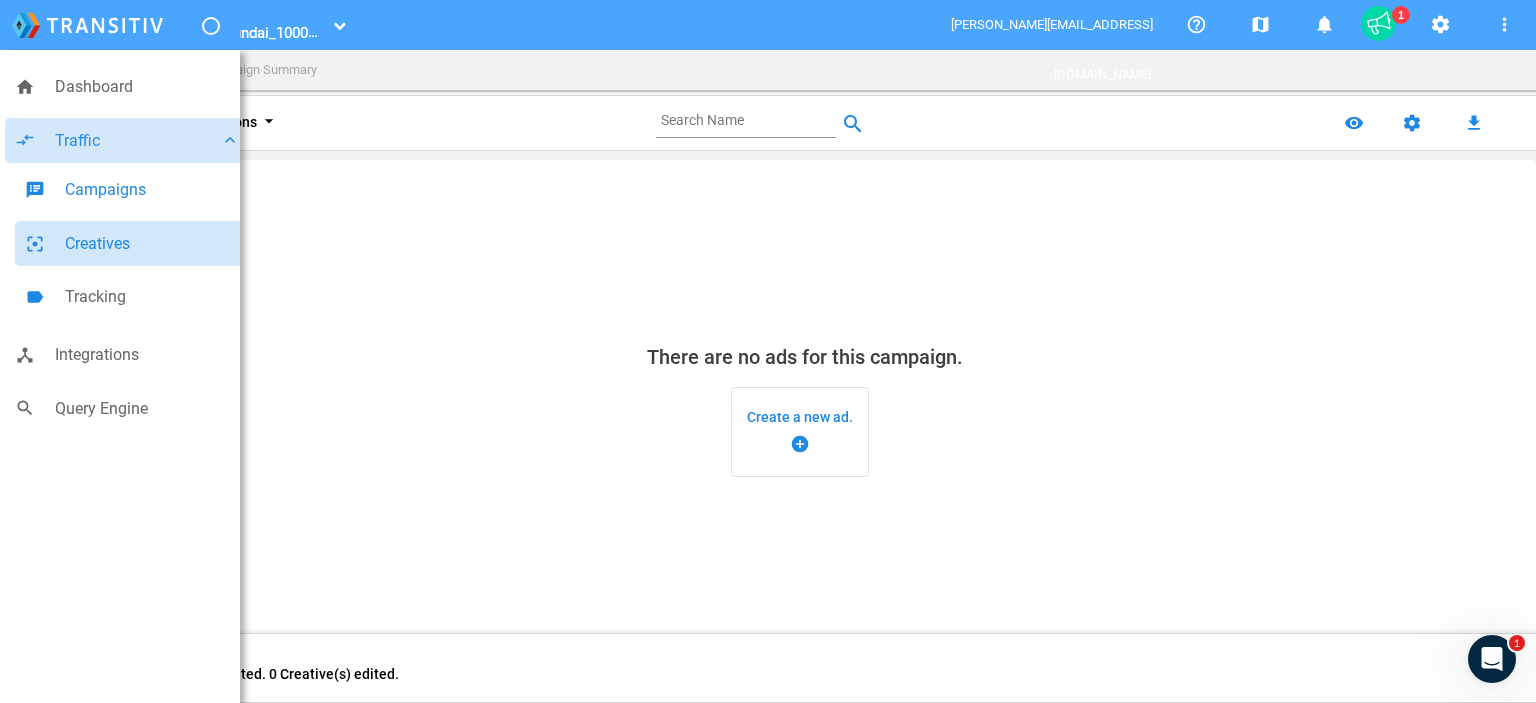 click on "Creatives" at bounding box center [152, 244] 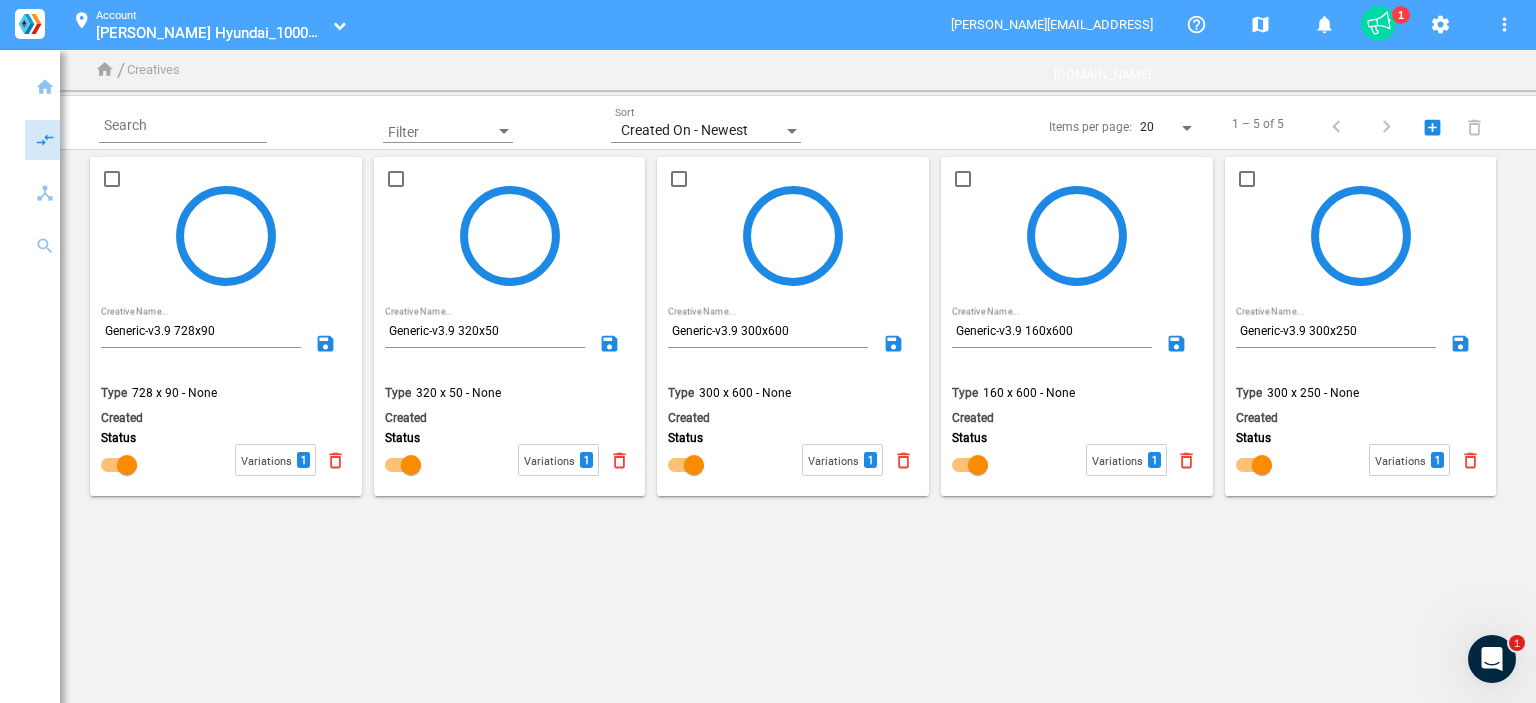 click on "location_on Account Thomas Cumberland Hyundai_100001091 Thomas Cumberland Hyundai_100001091" at bounding box center (308, 25) 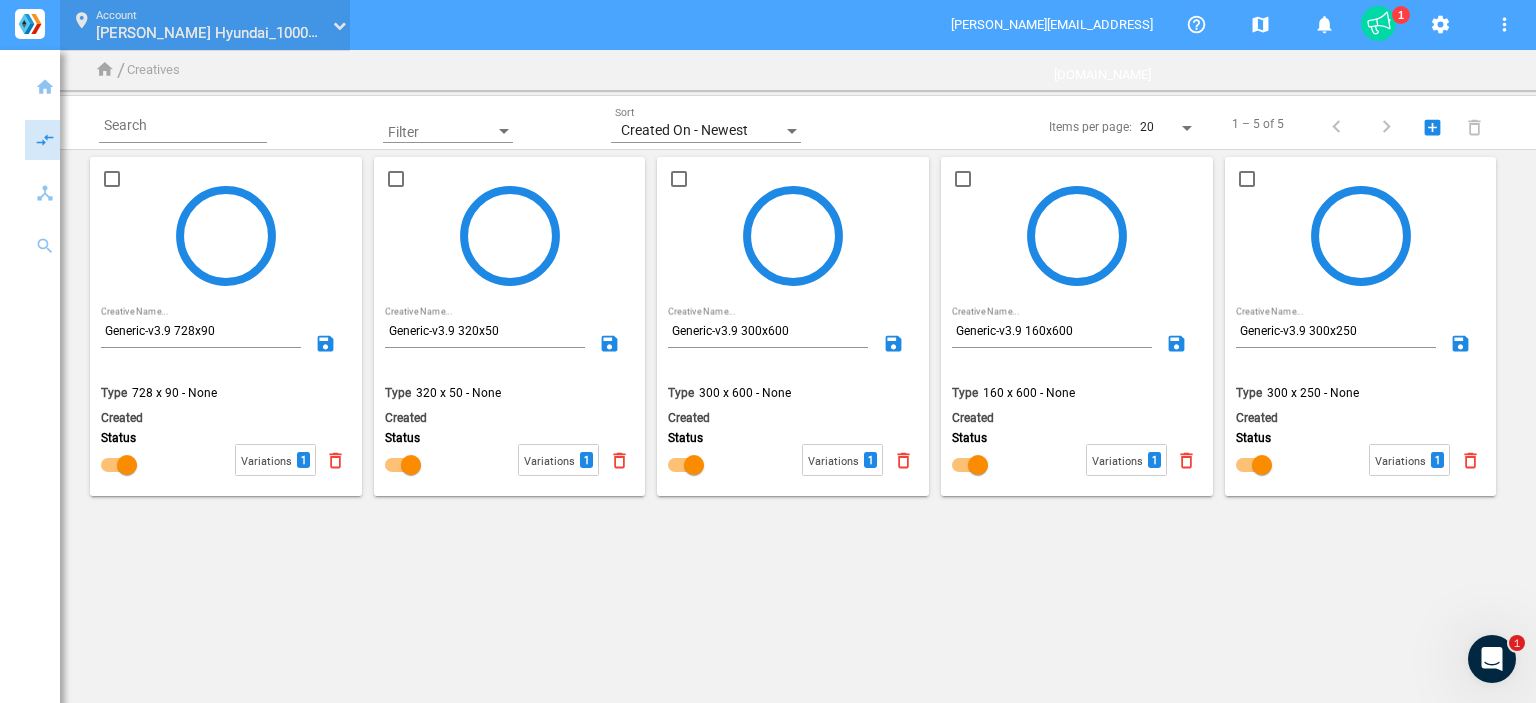 click 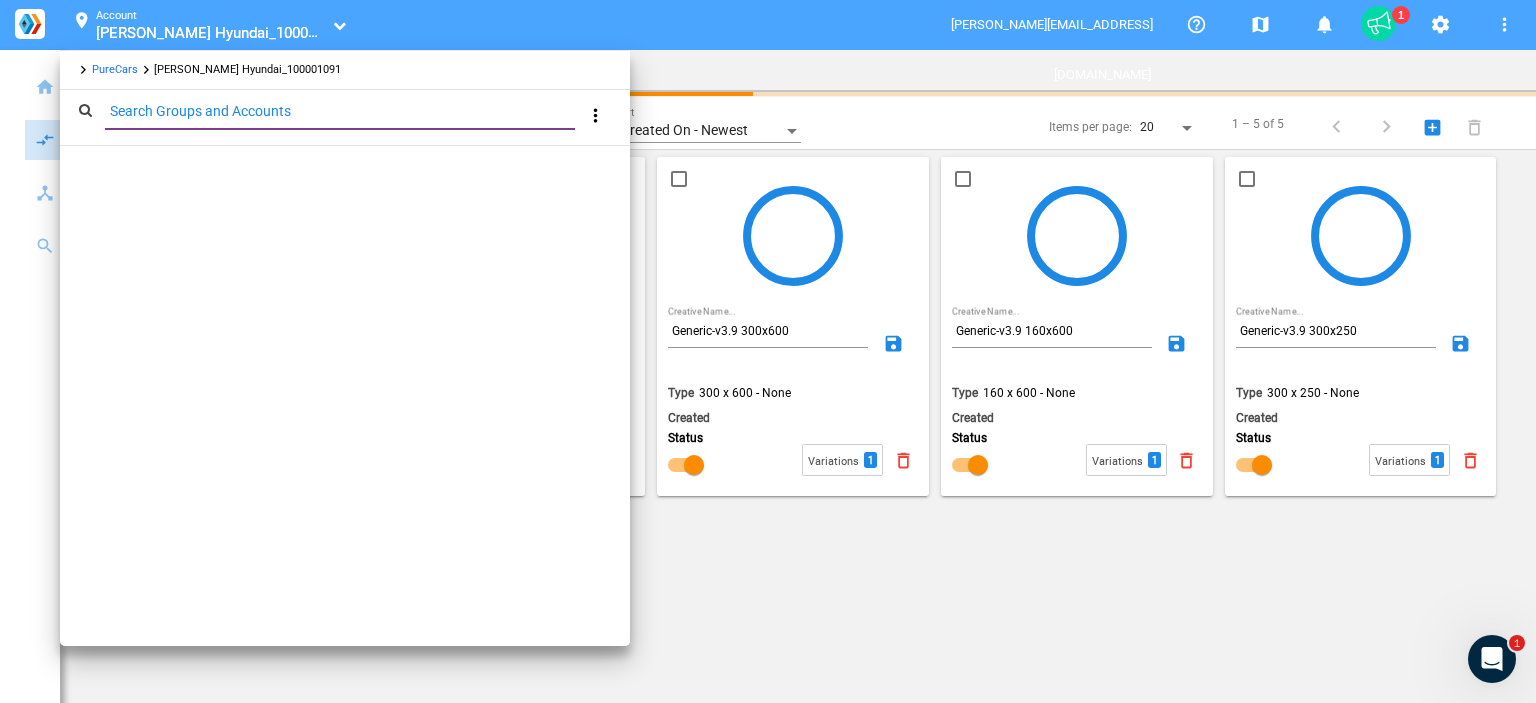 paste on "80001643" 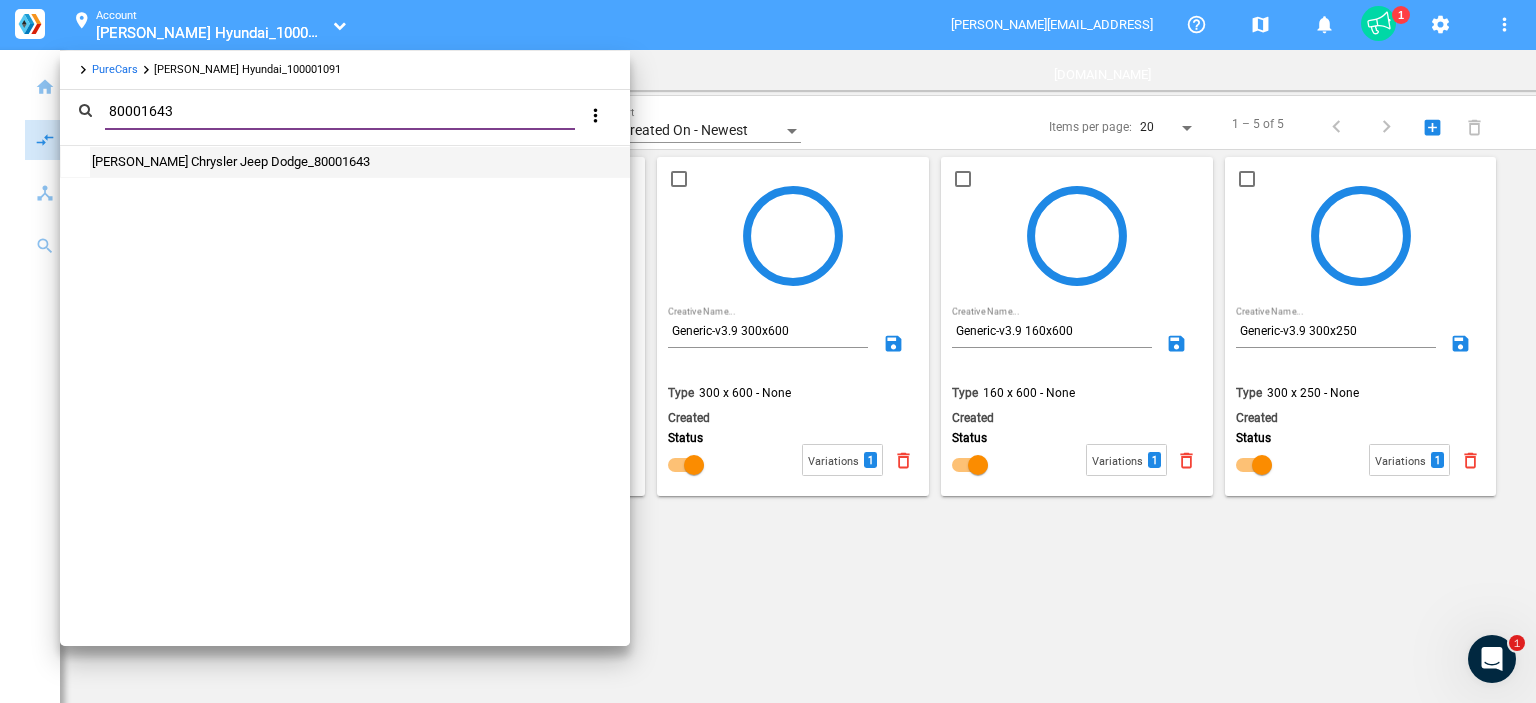 type on "80001643" 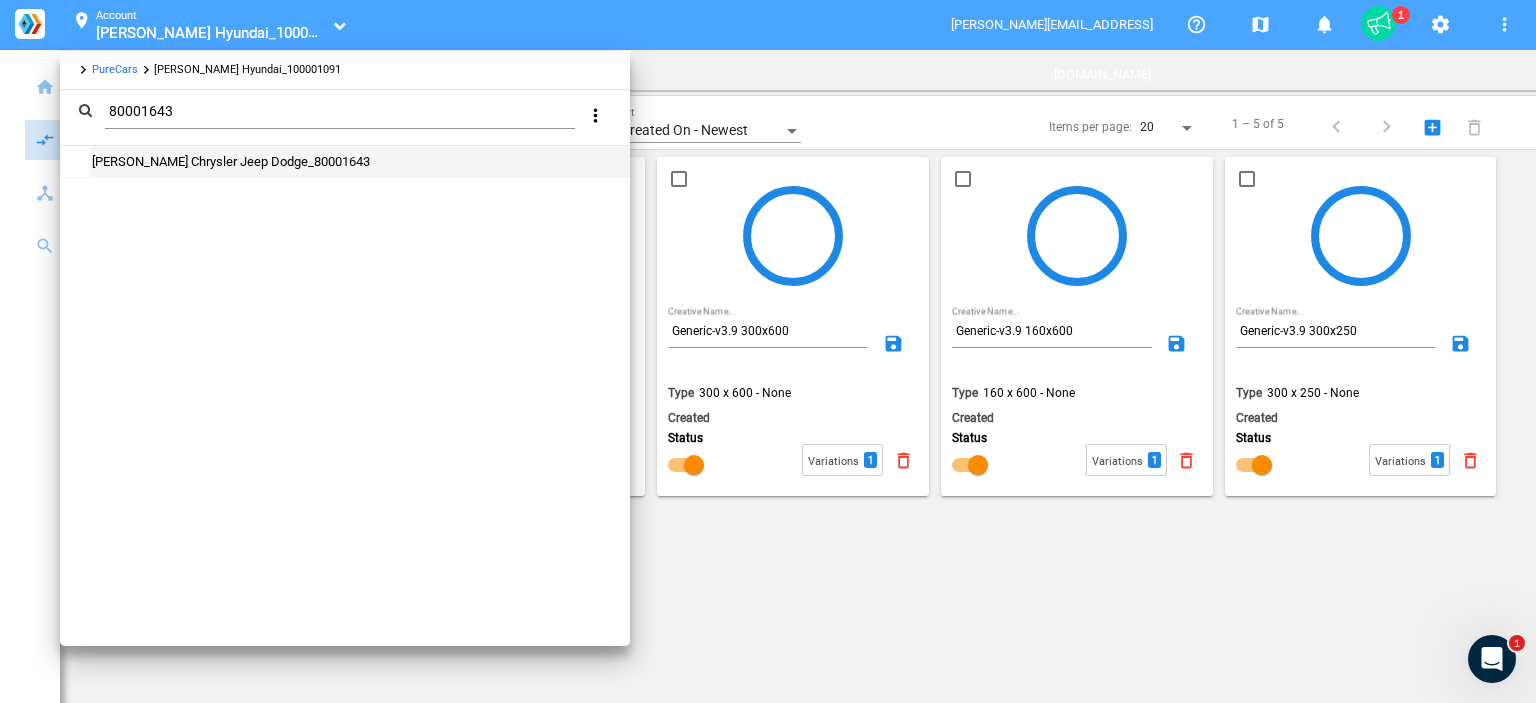 click on "[PERSON_NAME] Chrysler Jeep Dodge_80001643" at bounding box center (230, 161) 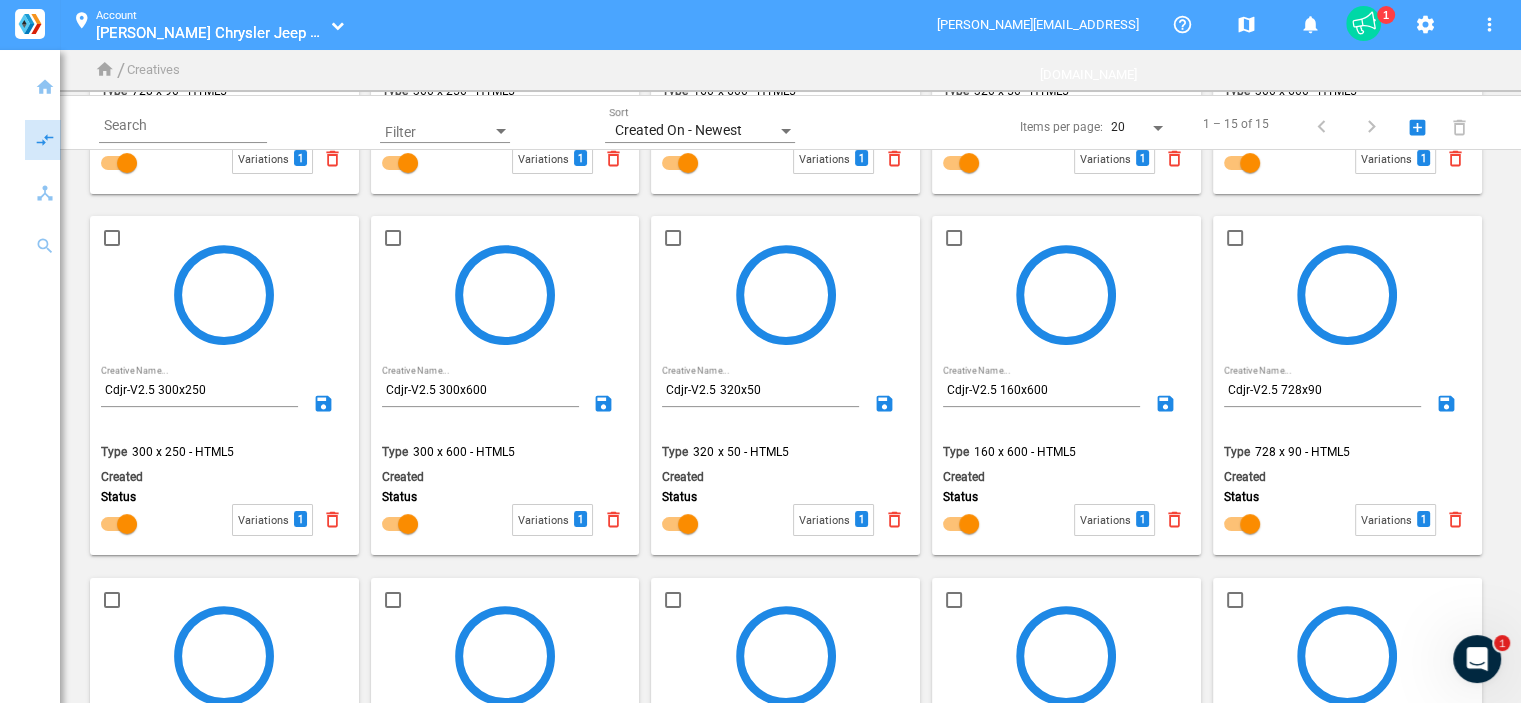 scroll, scrollTop: 565, scrollLeft: 0, axis: vertical 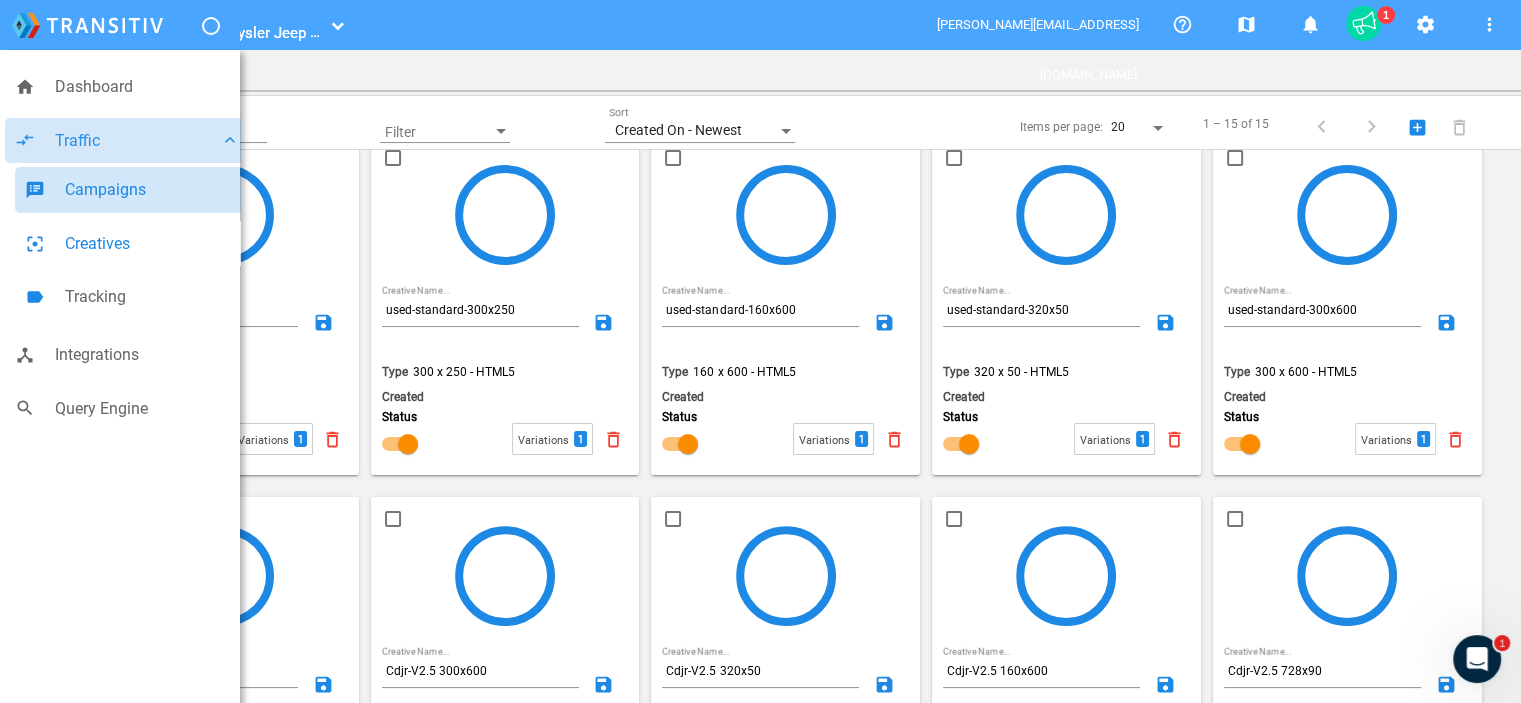 click on "Campaigns" at bounding box center [152, 190] 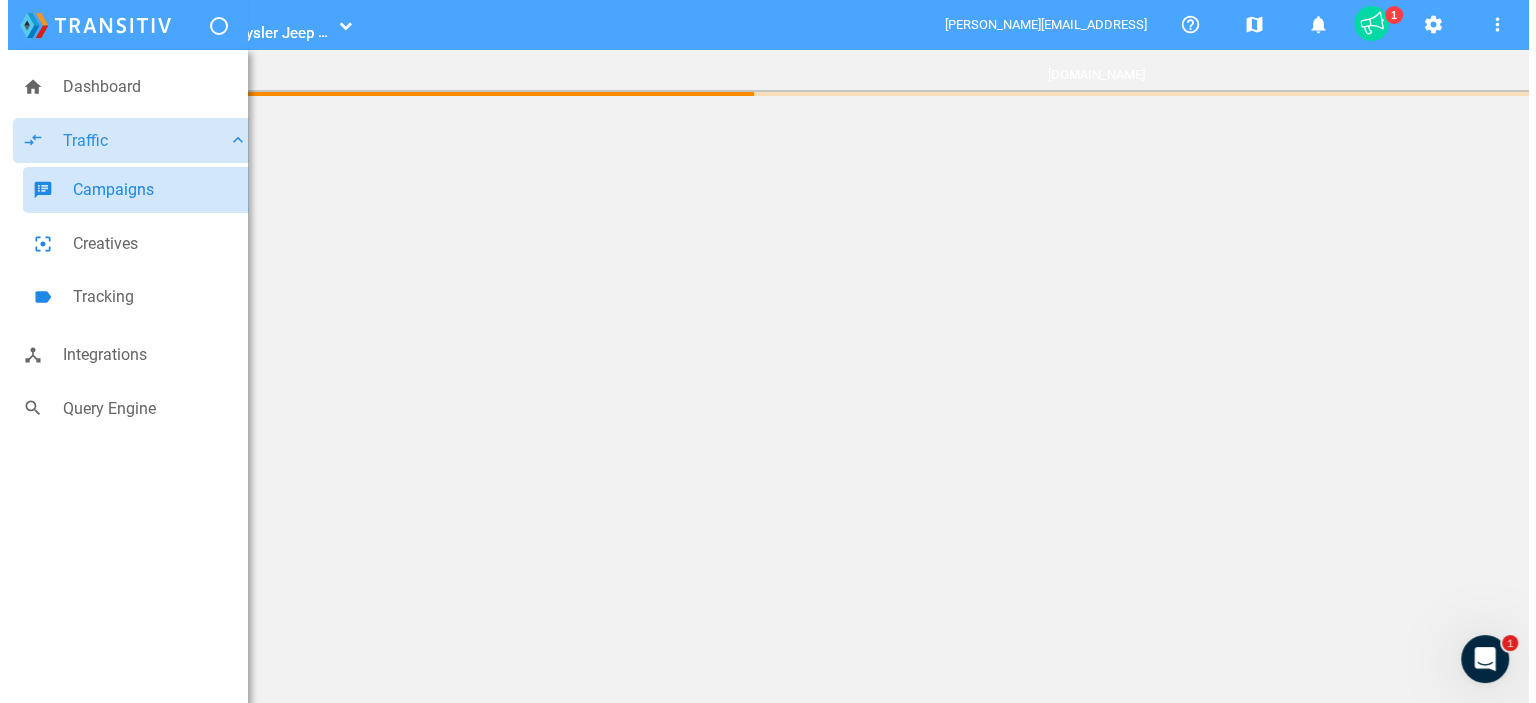 scroll, scrollTop: 0, scrollLeft: 0, axis: both 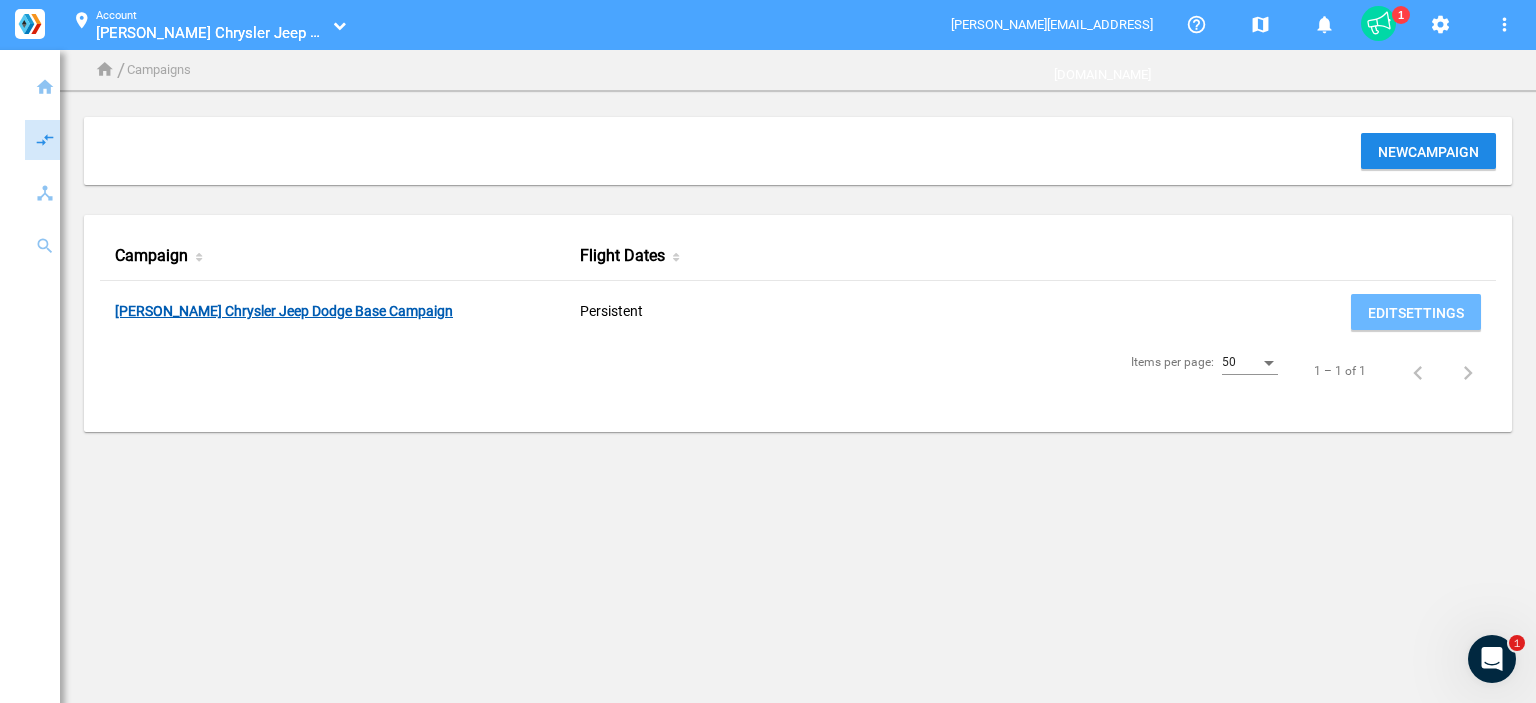click on "[PERSON_NAME] Chrysler Jeep Dodge Base Campaign" 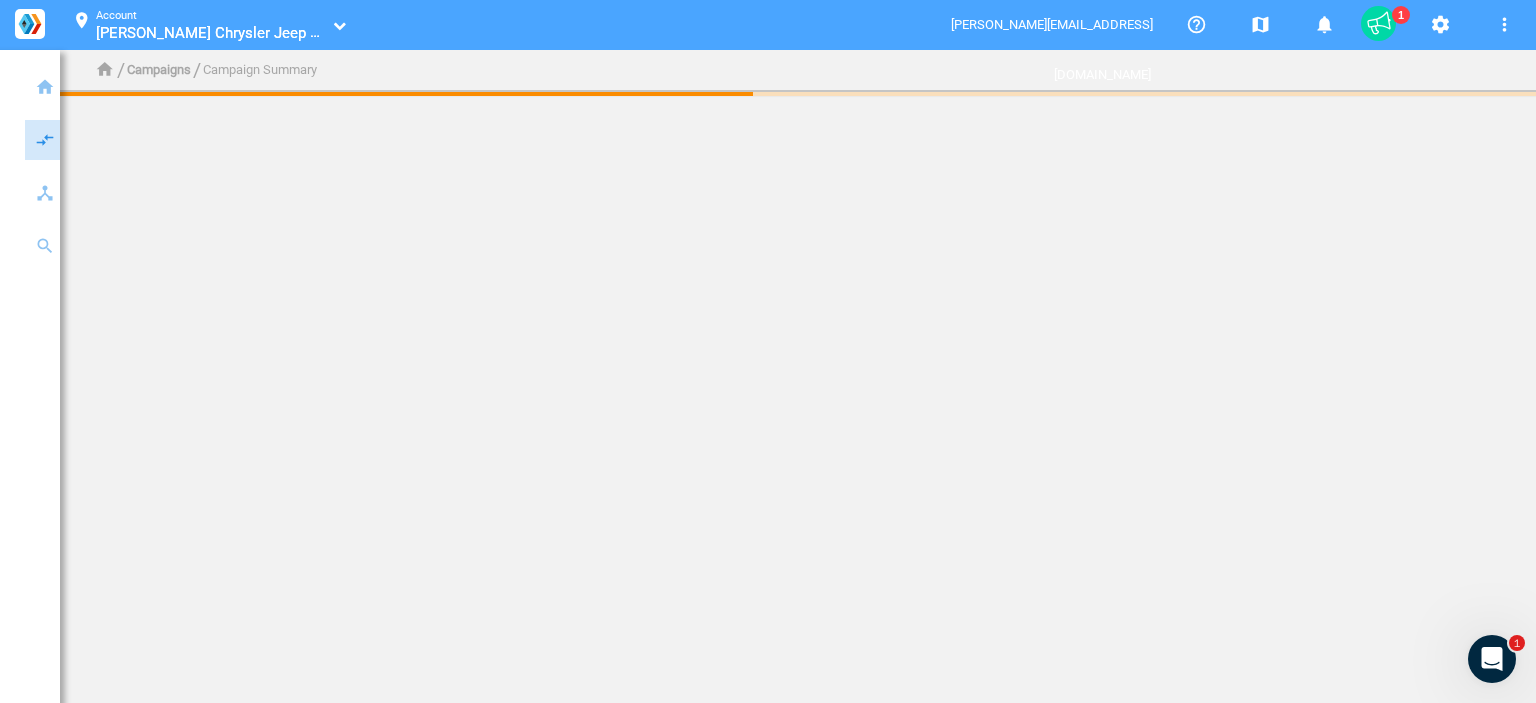 click on "home Dashboard compare_arrows Traffic keyboard_arrow_down speaker_notes Campaigns filter_center_focus Creatives label Tracking device_hub Integrations search Query Engine location_on Account [PERSON_NAME] Chrysler Jeep Dodge_80001643 [PERSON_NAME] Chrysler Jeep Dodge_80001643 [PERSON_NAME][EMAIL_ADDRESS][DOMAIN_NAME] help_outline map notifications settings more_vert home / Campaigns / Campaign Summary
Help Roadmap Notifications Account Settings 1 1" at bounding box center [768, 351] 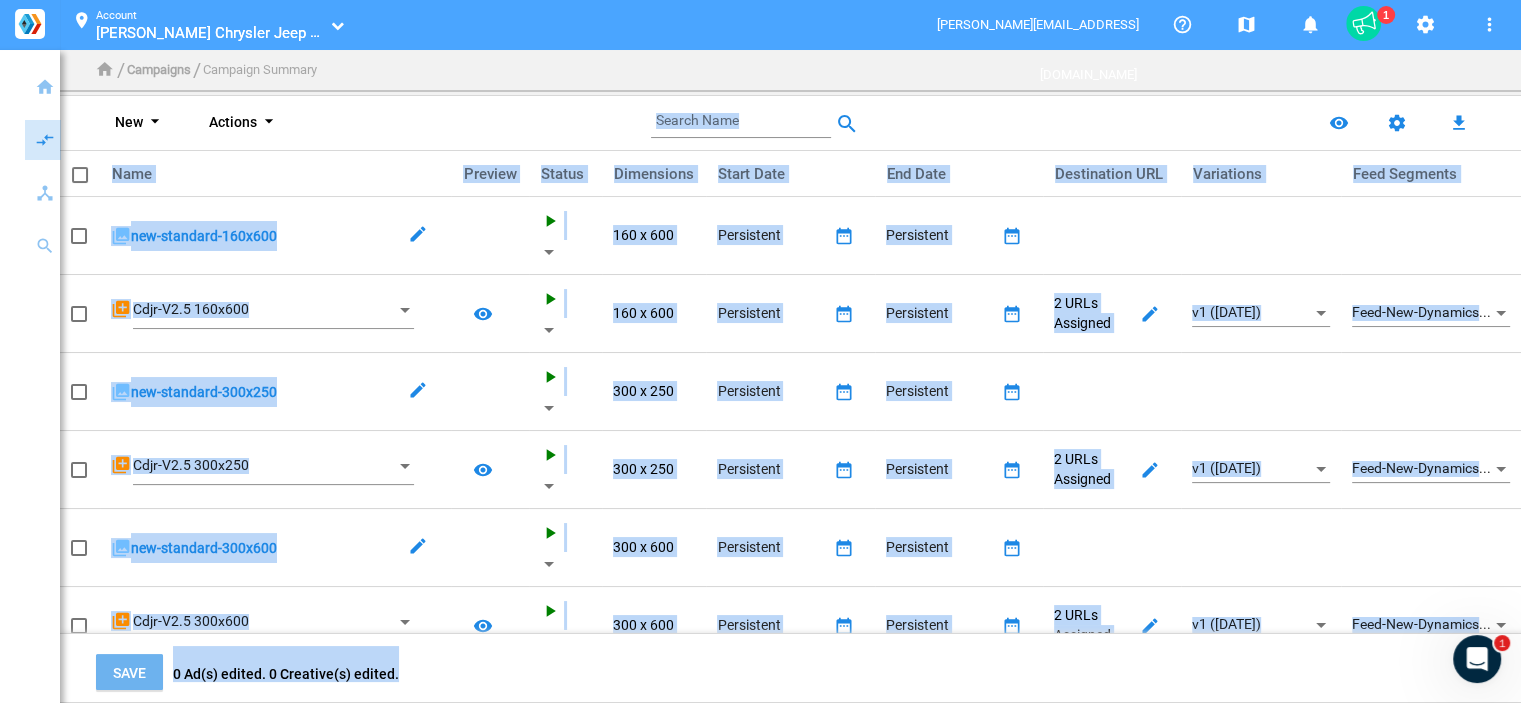 click on "New  arrow_drop_down  Actions arrow_drop_down Search Name remove_red_eye settings_main file_download" 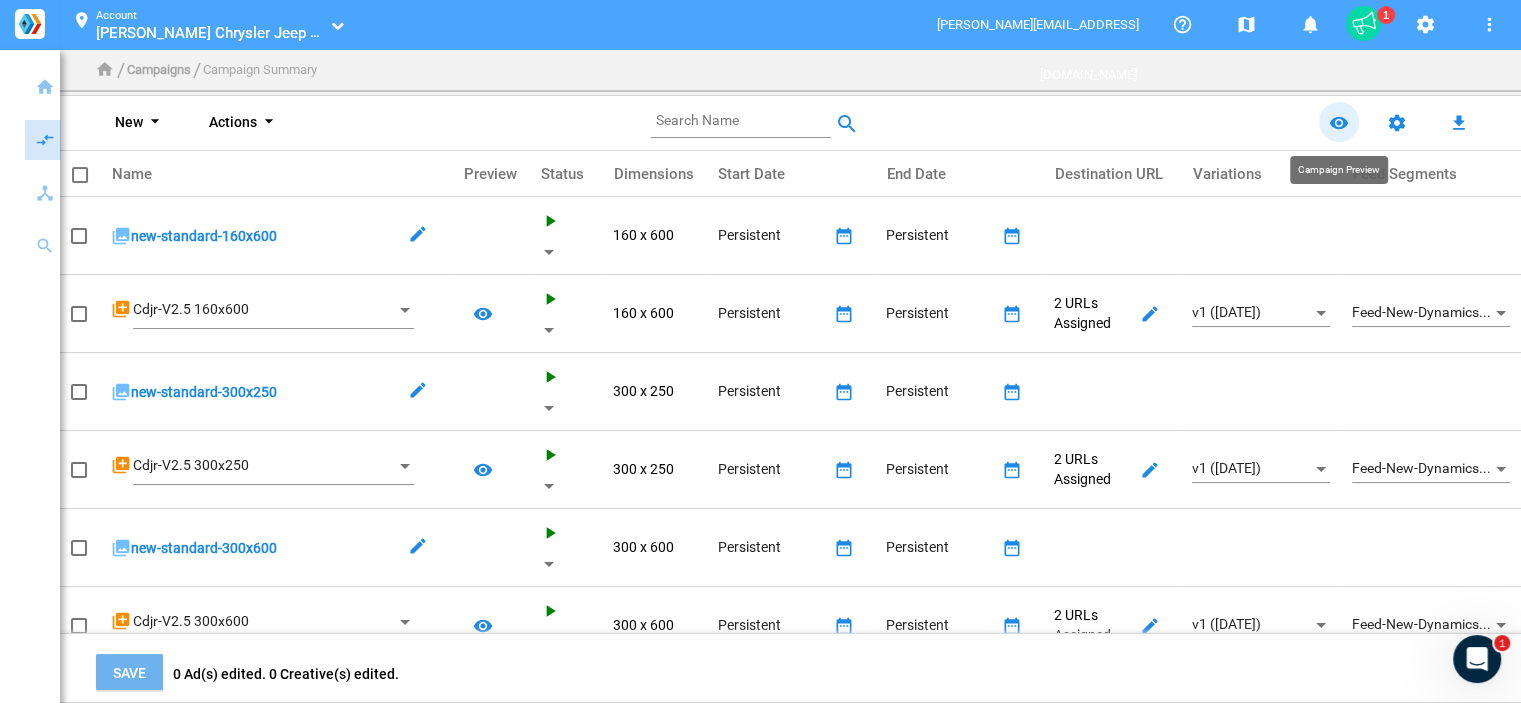click on "remove_red_eye" 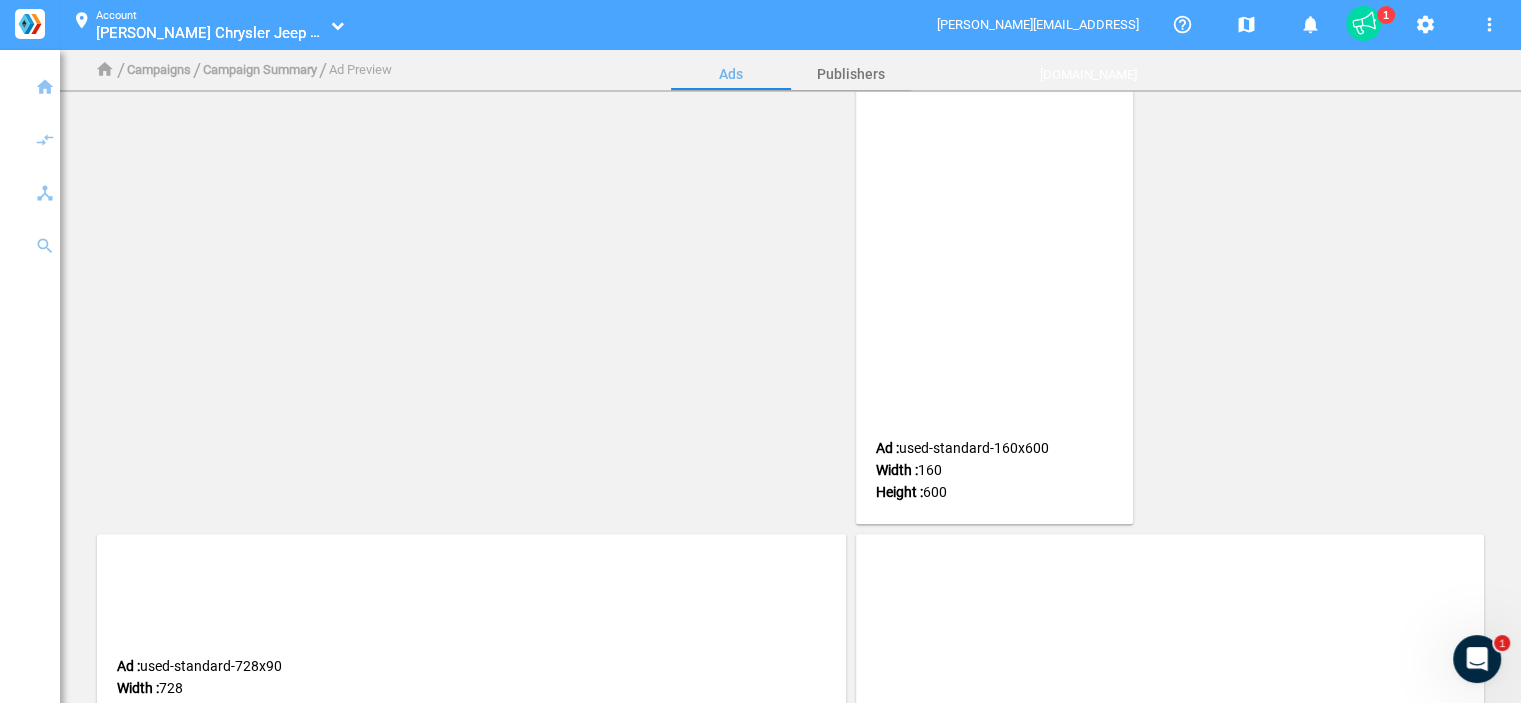 scroll, scrollTop: 775, scrollLeft: 0, axis: vertical 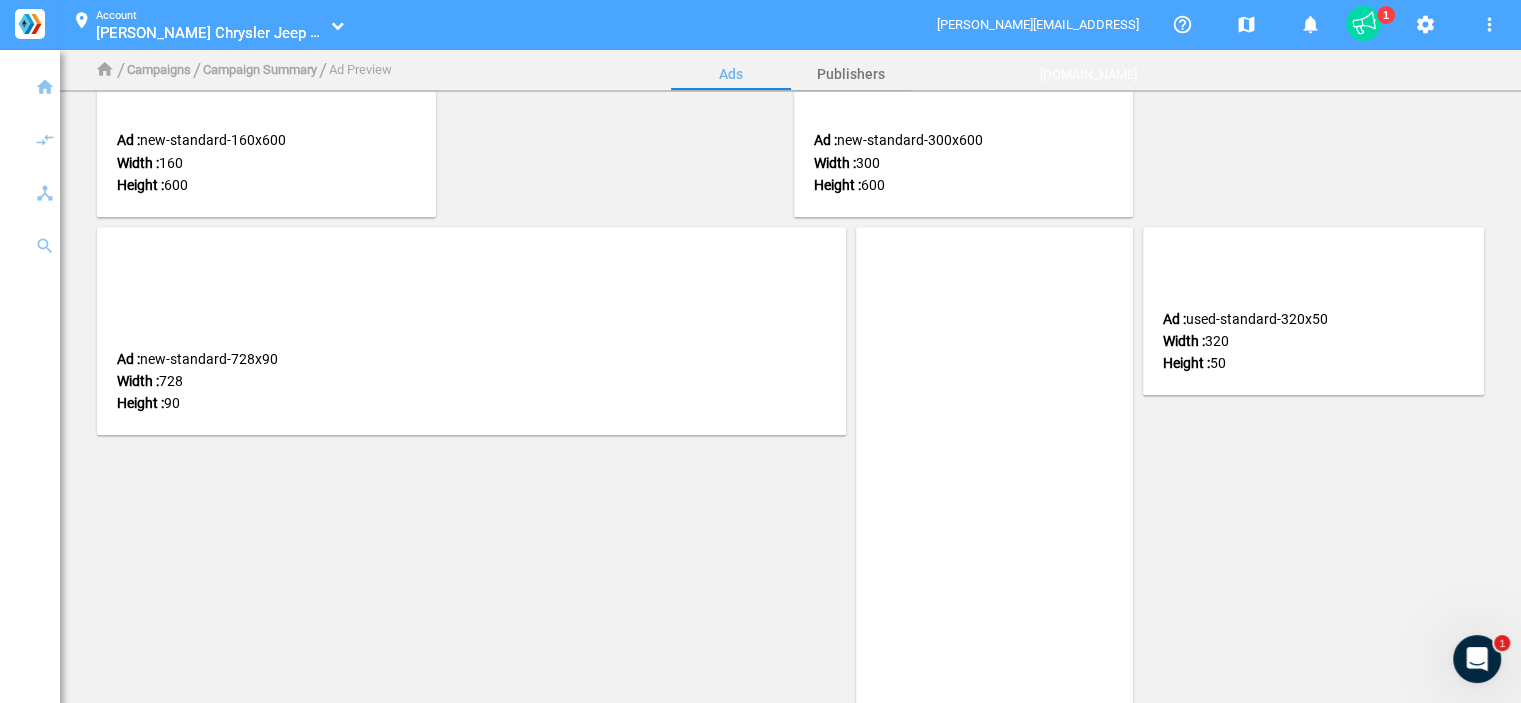 drag, startPoint x: 1515, startPoint y: 241, endPoint x: 1521, endPoint y: 138, distance: 103.17461 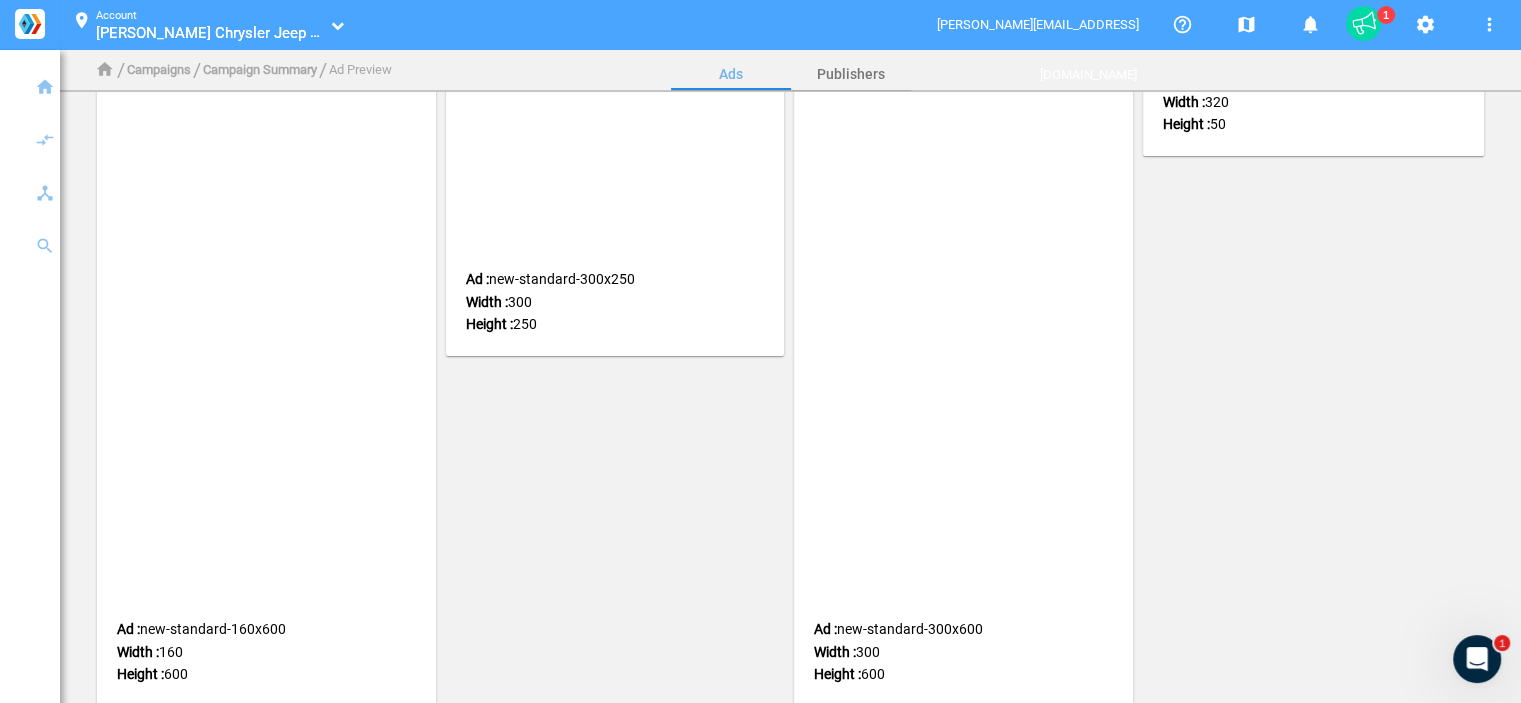scroll, scrollTop: 0, scrollLeft: 0, axis: both 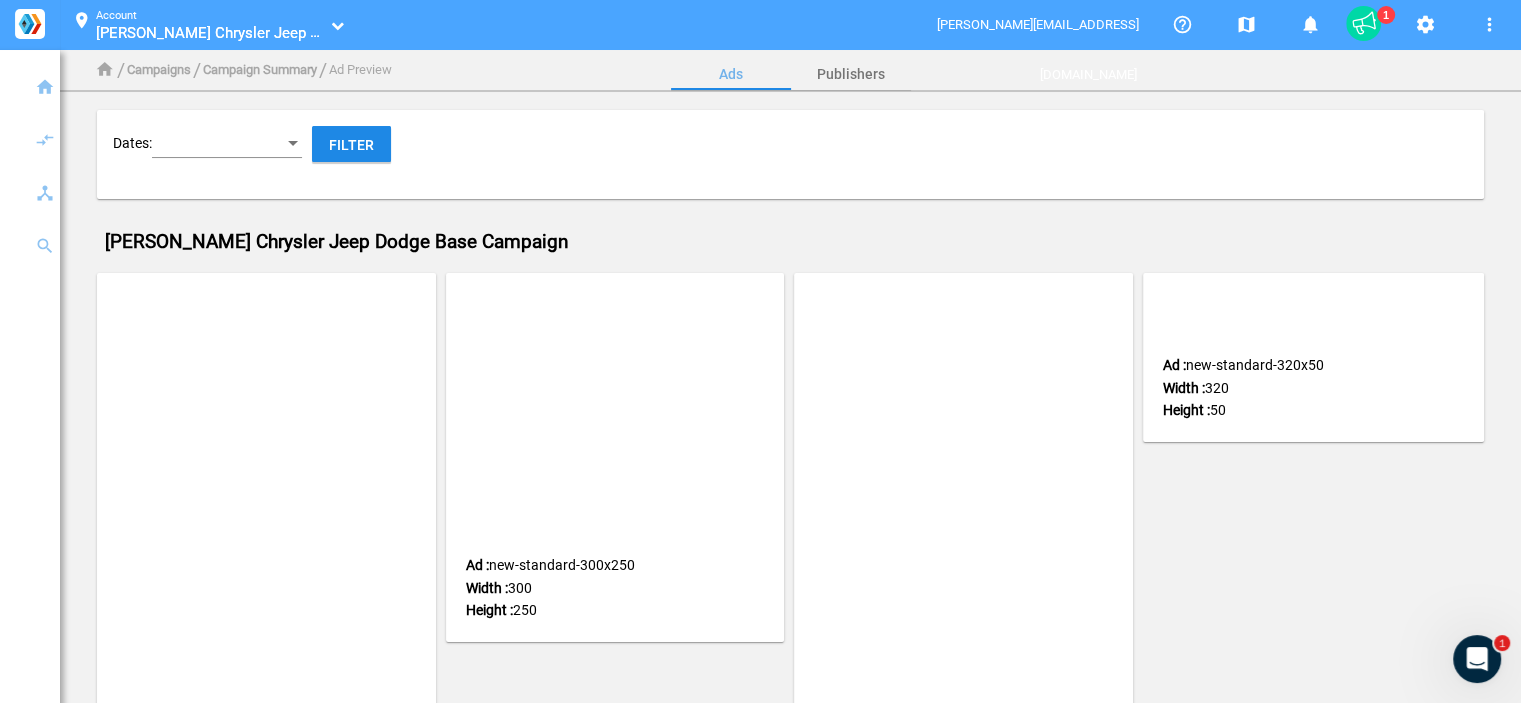 click on "[PERSON_NAME] Chrysler Jeep Dodge Base Campaign" 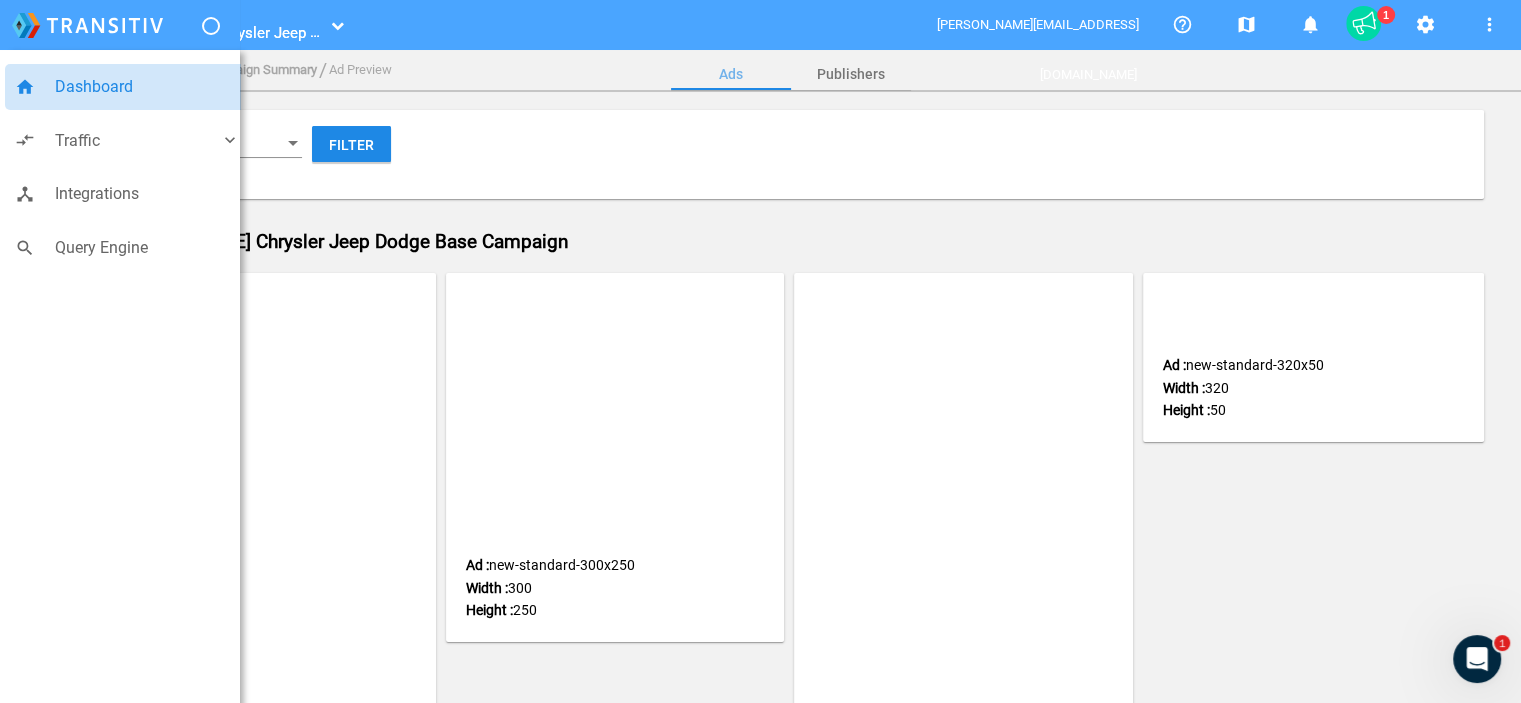 click on "Dashboard" at bounding box center (147, 87) 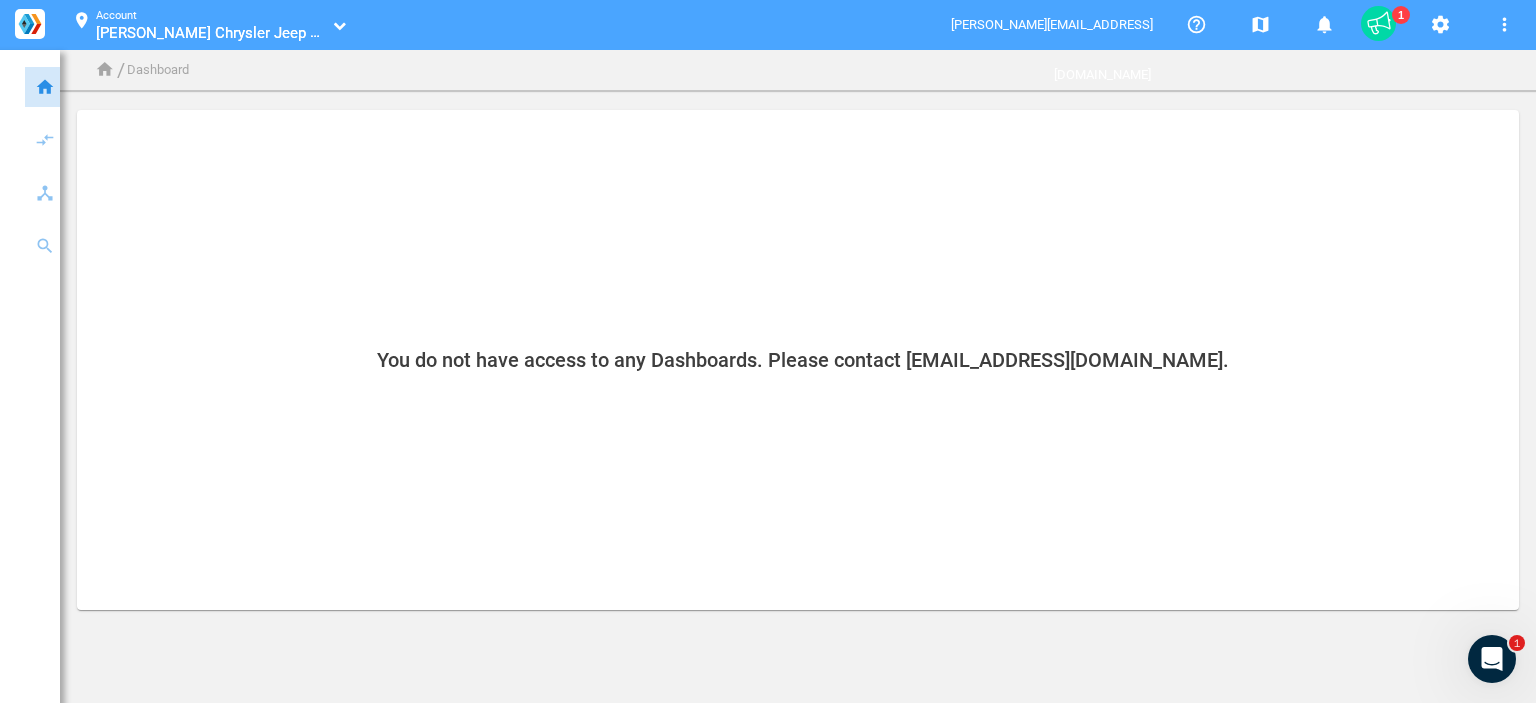 click on "home / Dashboard" 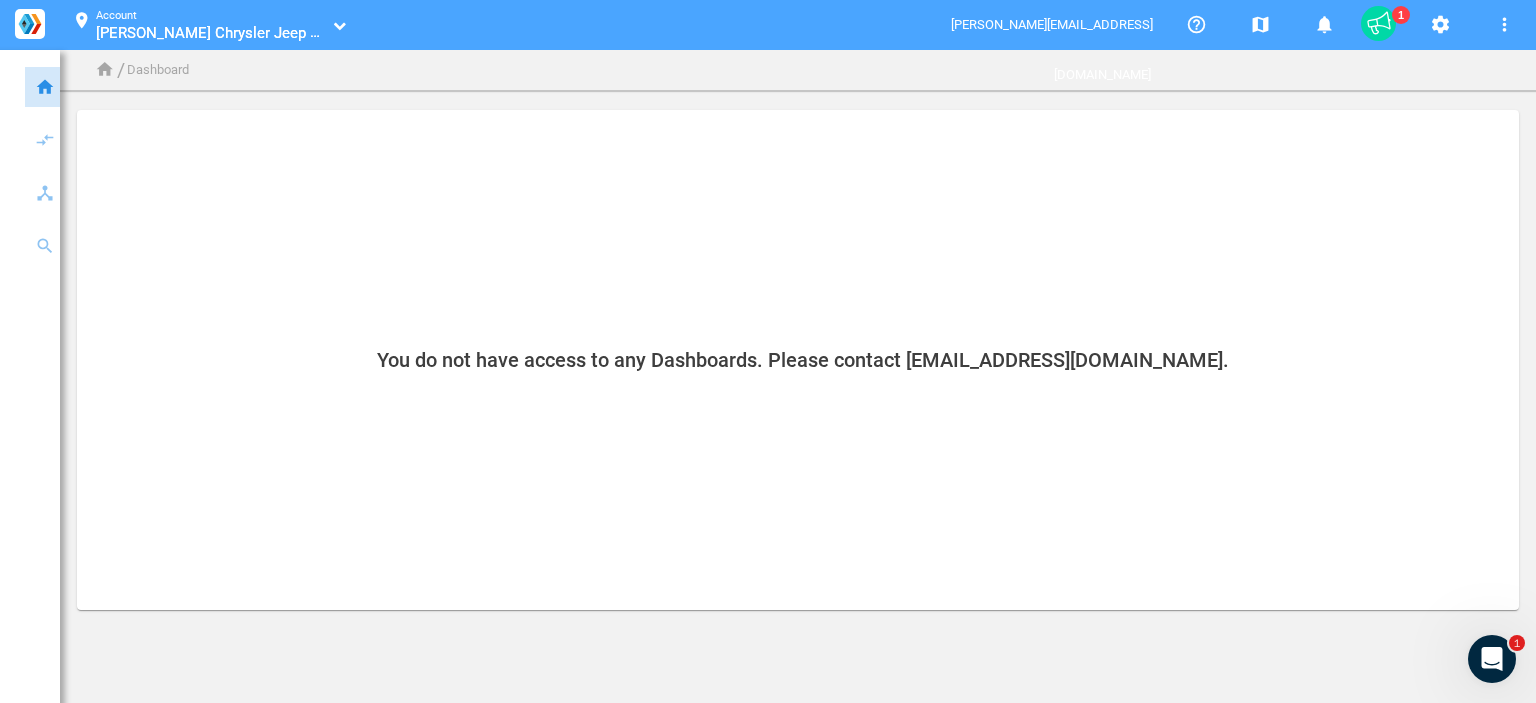 click on "location_on Account [PERSON_NAME] Chrysler Jeep Dodge_80001643 [PERSON_NAME] Chrysler Jeep Dodge_80001643" at bounding box center (308, 25) 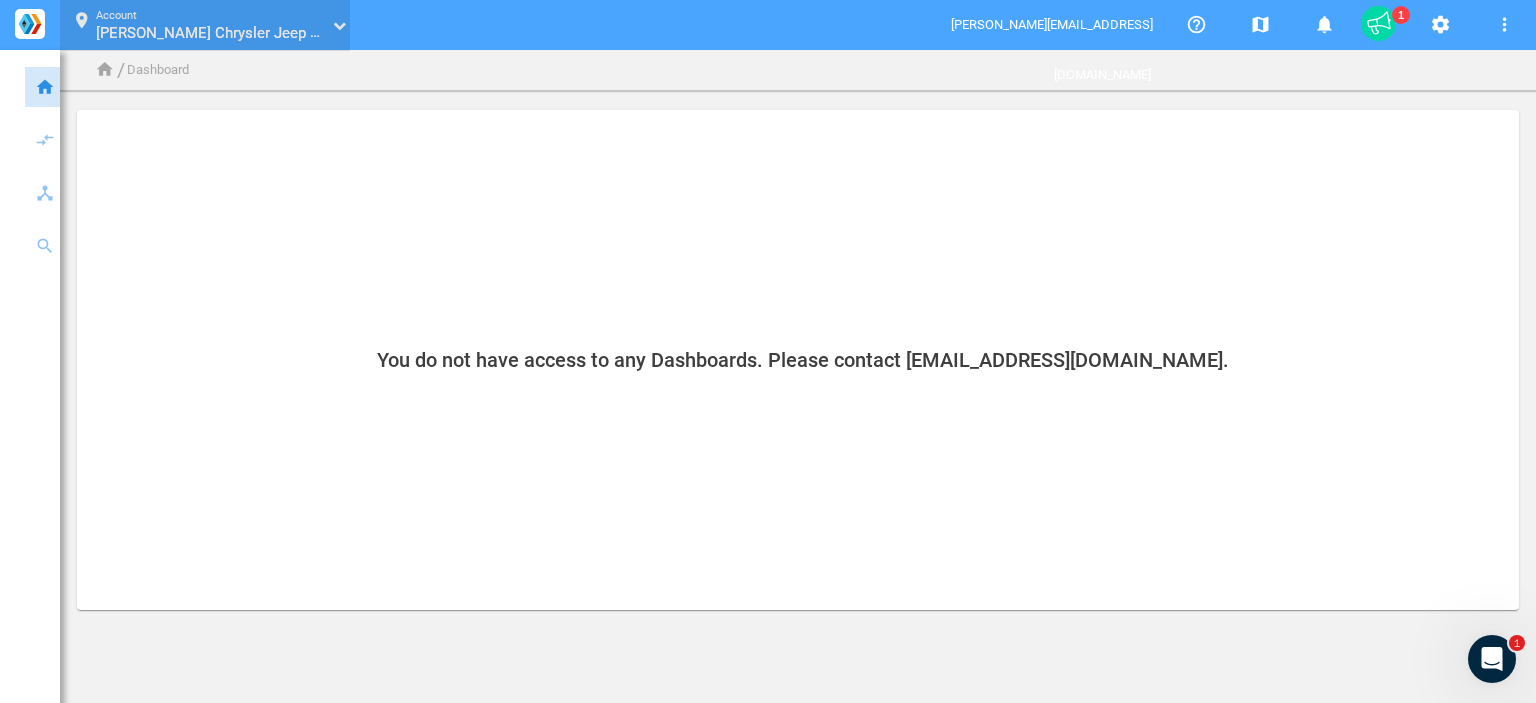 click 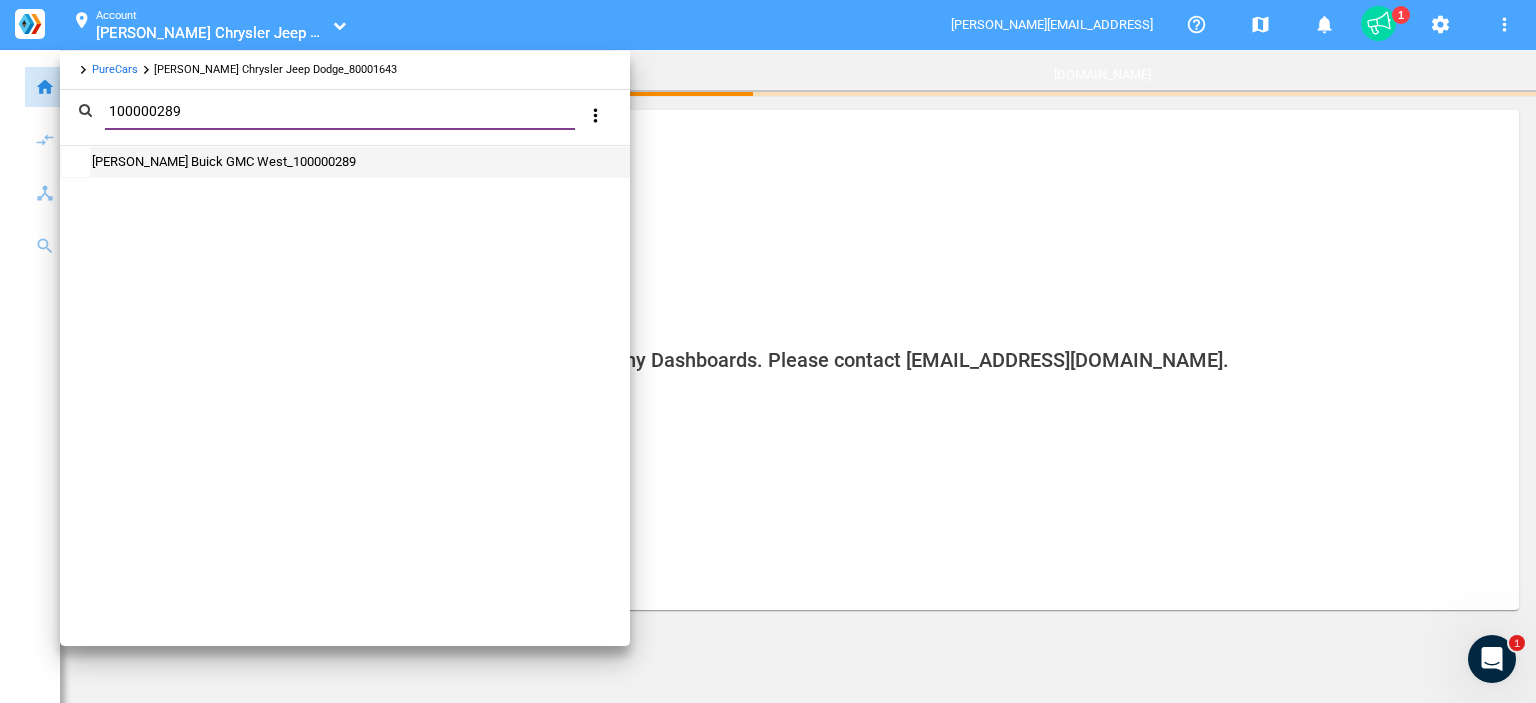 type on "100000289" 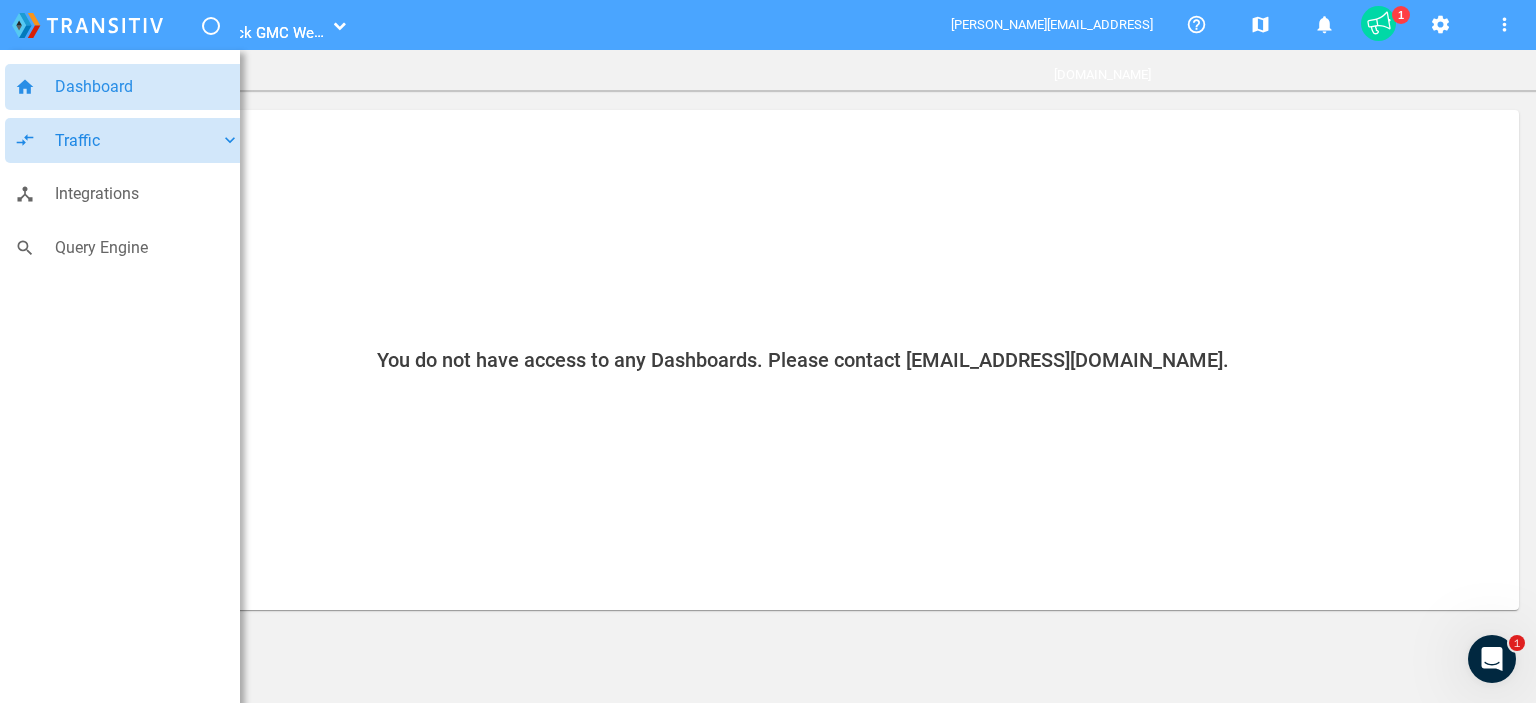 click on "Traffic" at bounding box center [137, 141] 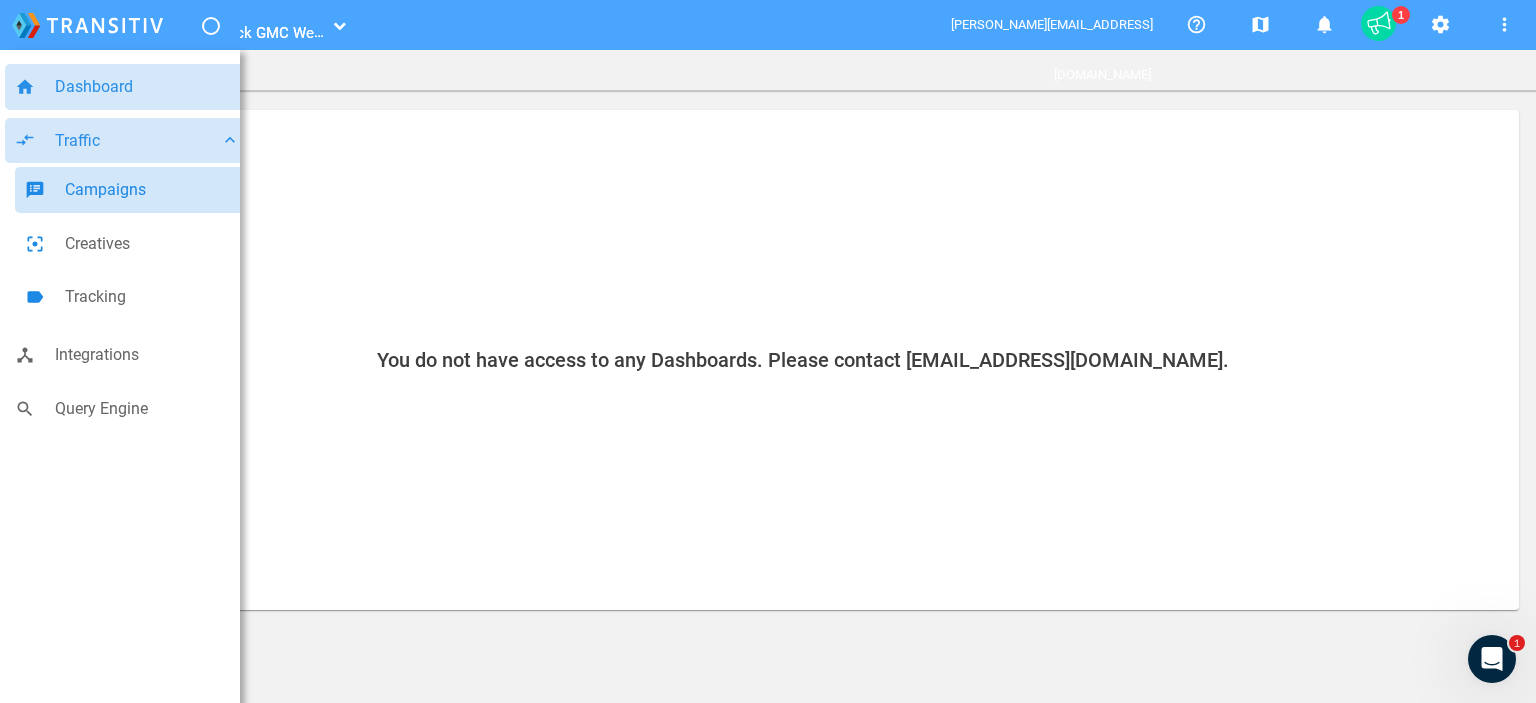 click on "Campaigns" at bounding box center [152, 190] 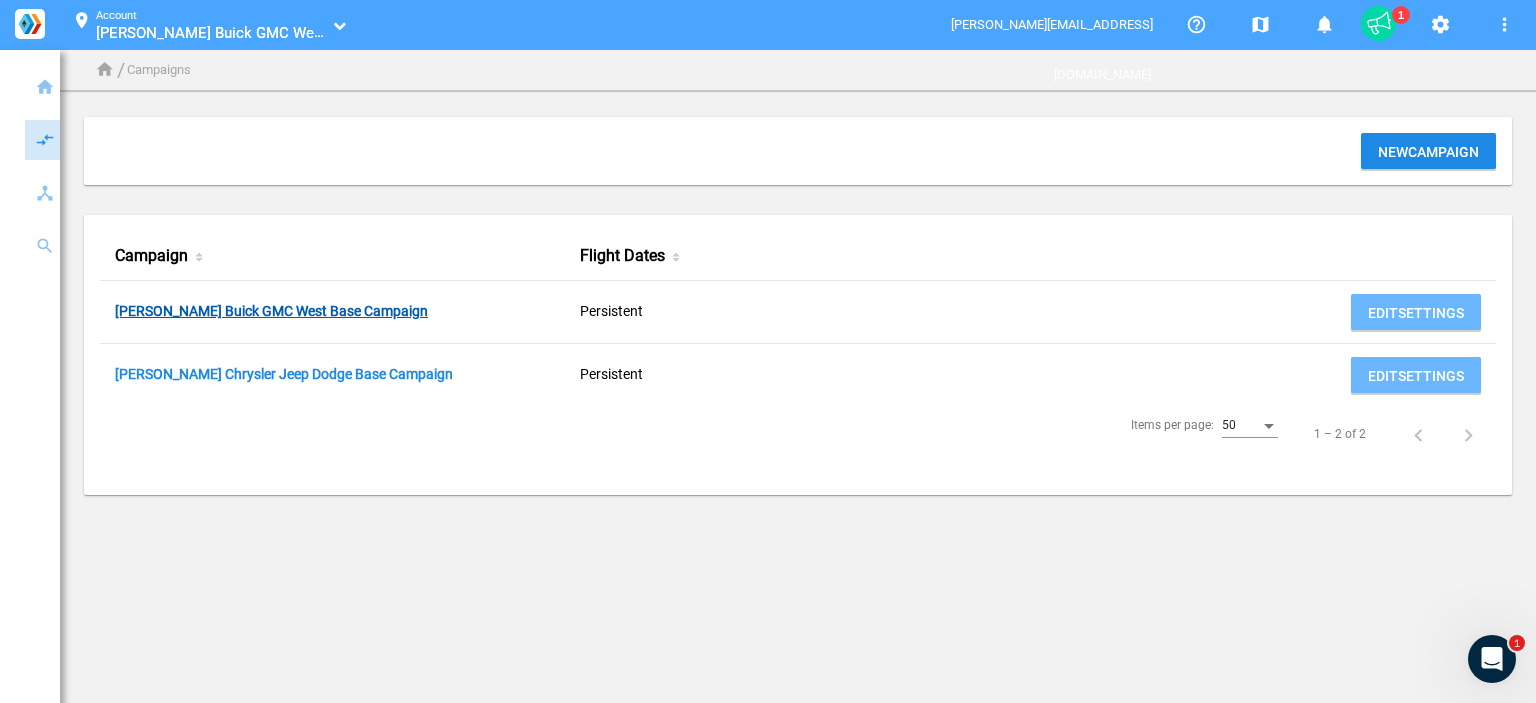click on "[PERSON_NAME] Buick GMC West Base Campaign" 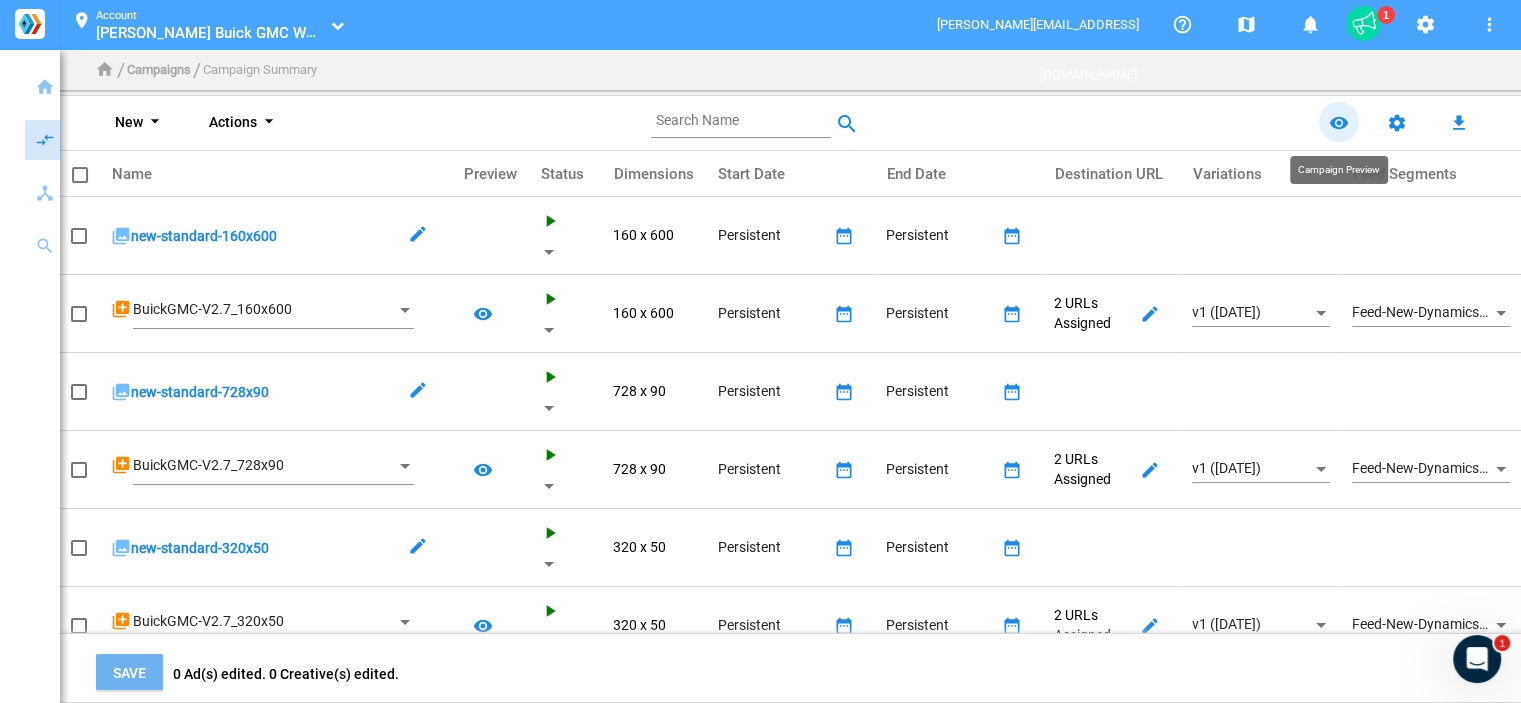 click on "remove_red_eye" 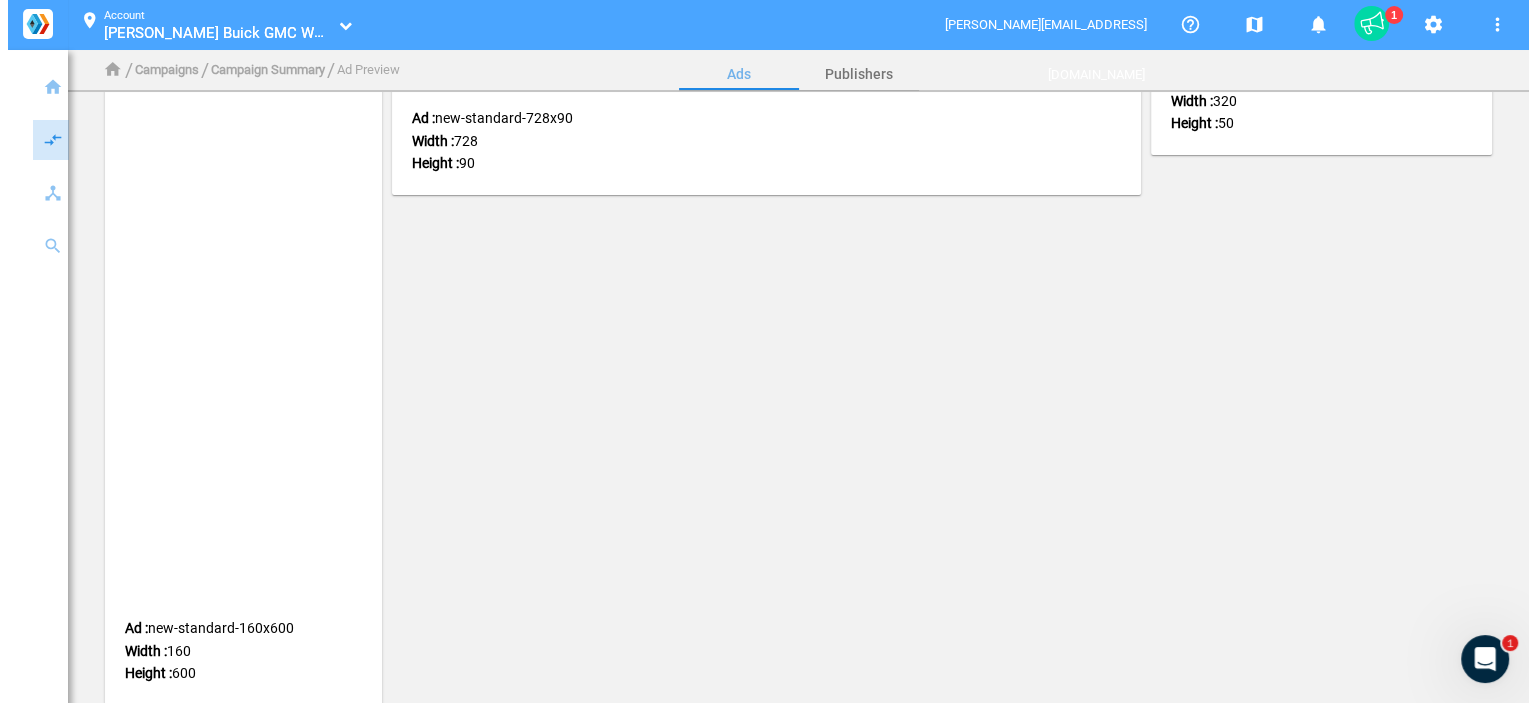 scroll, scrollTop: 0, scrollLeft: 0, axis: both 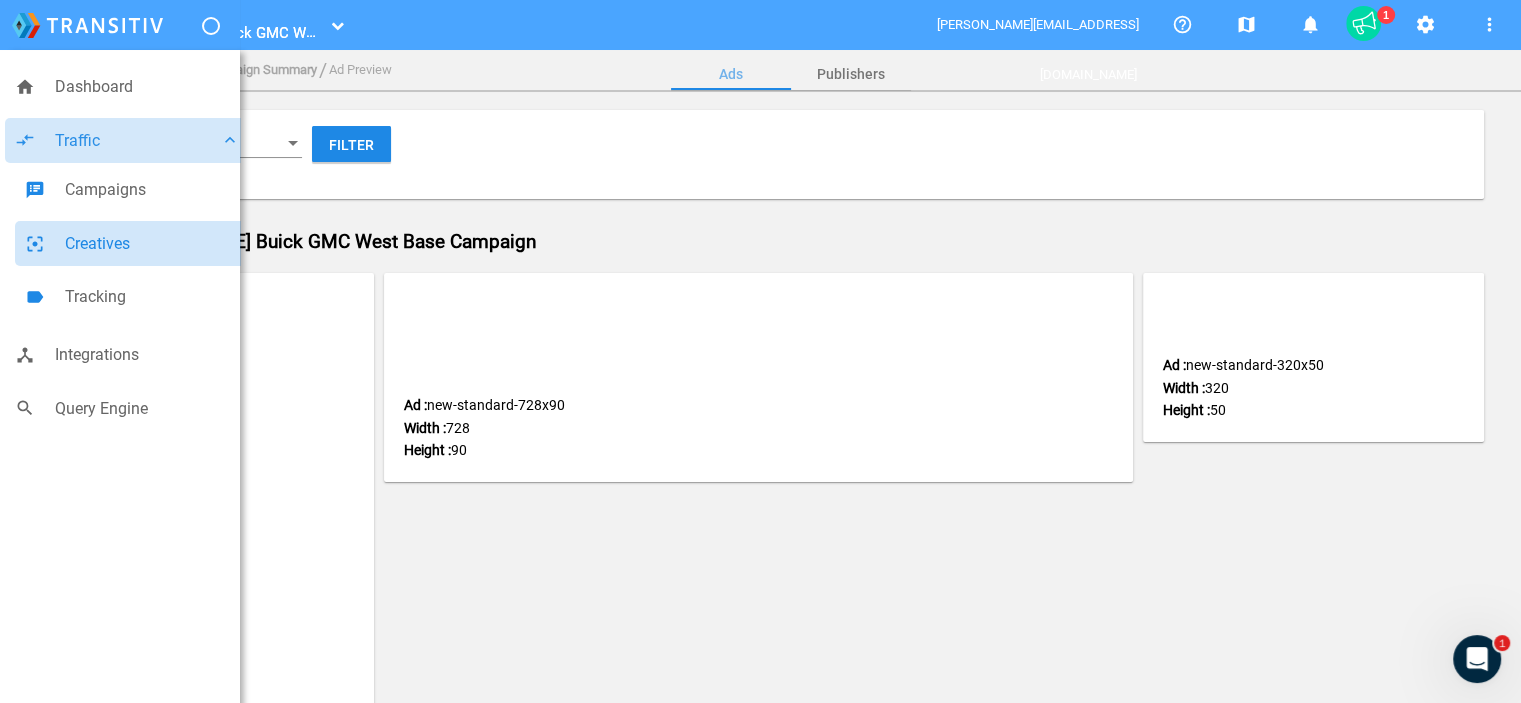 click on "Creatives" at bounding box center (152, 244) 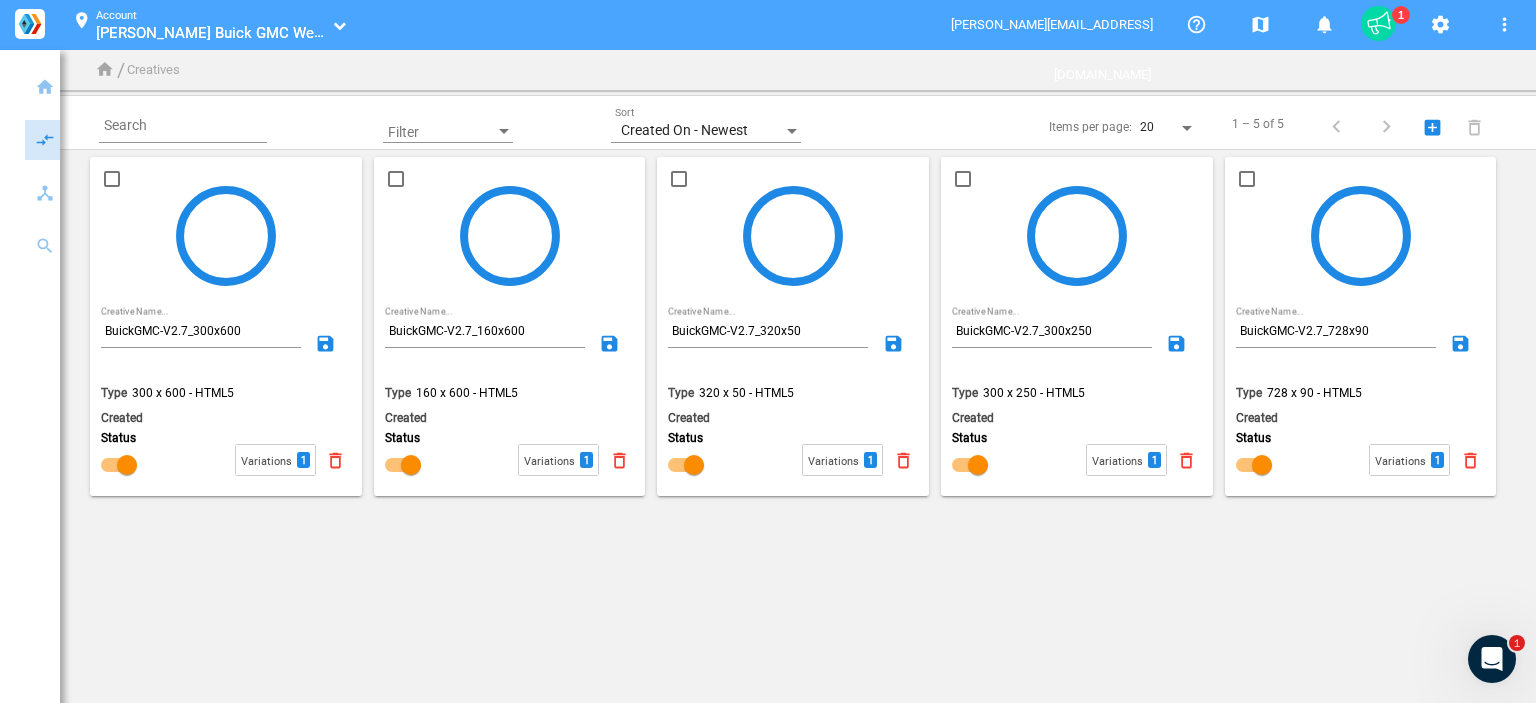 click on "home Dashboard compare_arrows Traffic keyboard_arrow_down speaker_notes Campaigns filter_center_focus Creatives label Tracking device_hub Integrations search Query Engine location_on Account [PERSON_NAME] Buick GMC West_100000289 [PERSON_NAME] Buick GMC West_100000289 [EMAIL_ADDRESS][DOMAIN_NAME] help_outline map notifications settings more_vert home / Creatives Search Filter Created On - Newest Sort add_box_main delete_outline  Items per page:  20  1 – 5 of 5    Do you want to permanently delete this creative? This action cannot be reversed.  Cancel   Delete BuickGMC-V2.7_300x600 Creative Name... save Type  300 x 600 - HTML5  Created    Status     Variations 1 delete_outline   Do you want to permanently delete this creative? This action cannot be reversed.  Cancel   Delete BuickGMC-V2.7_160x600 Creative Name... save Type  160 x 600 - HTML5  Created    Status     Variations 1 delete_outline   Do you want to permanently delete this creative? This action cannot be reversed.  Cancel   Delete save Type" at bounding box center (768, 351) 